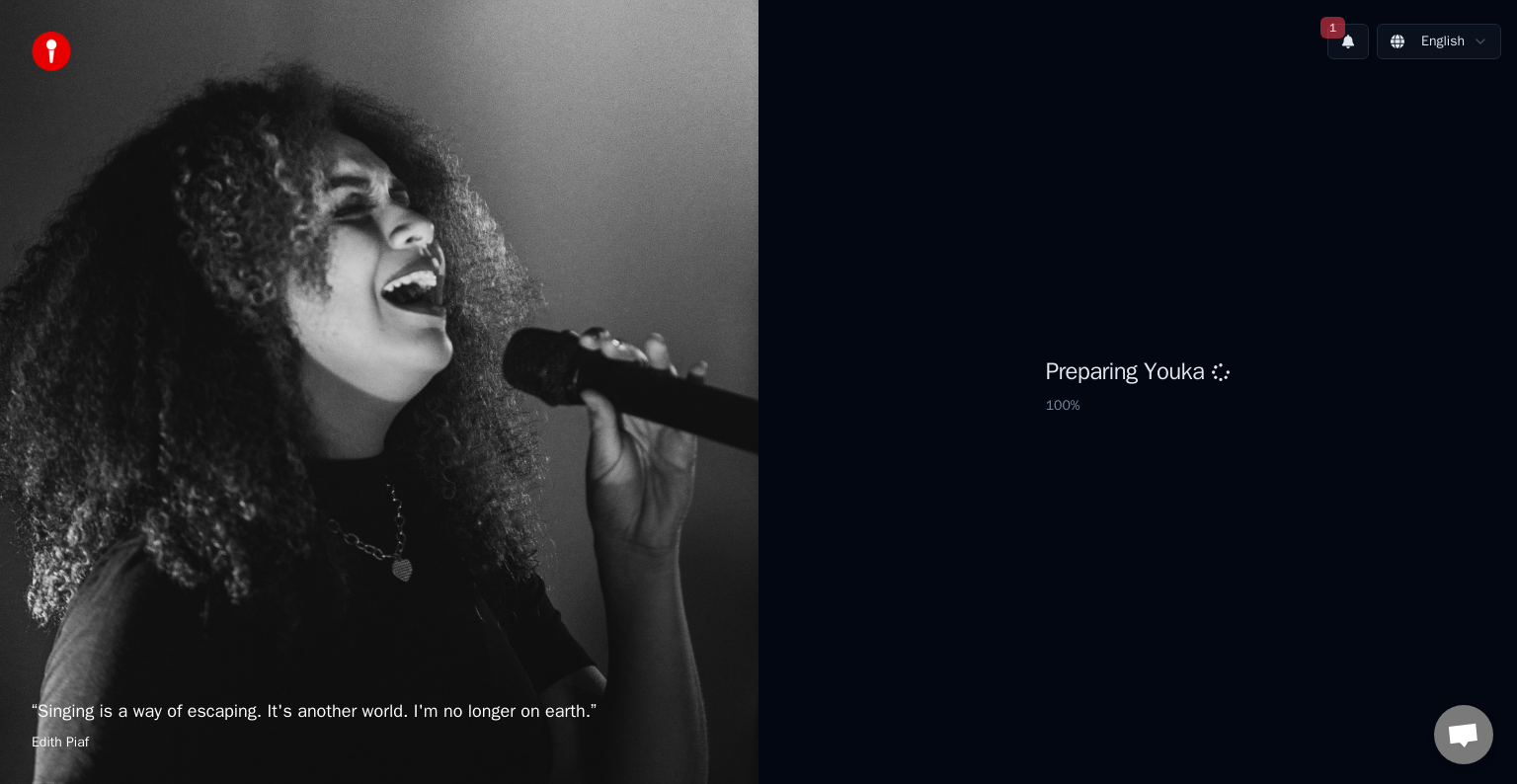 scroll, scrollTop: 0, scrollLeft: 0, axis: both 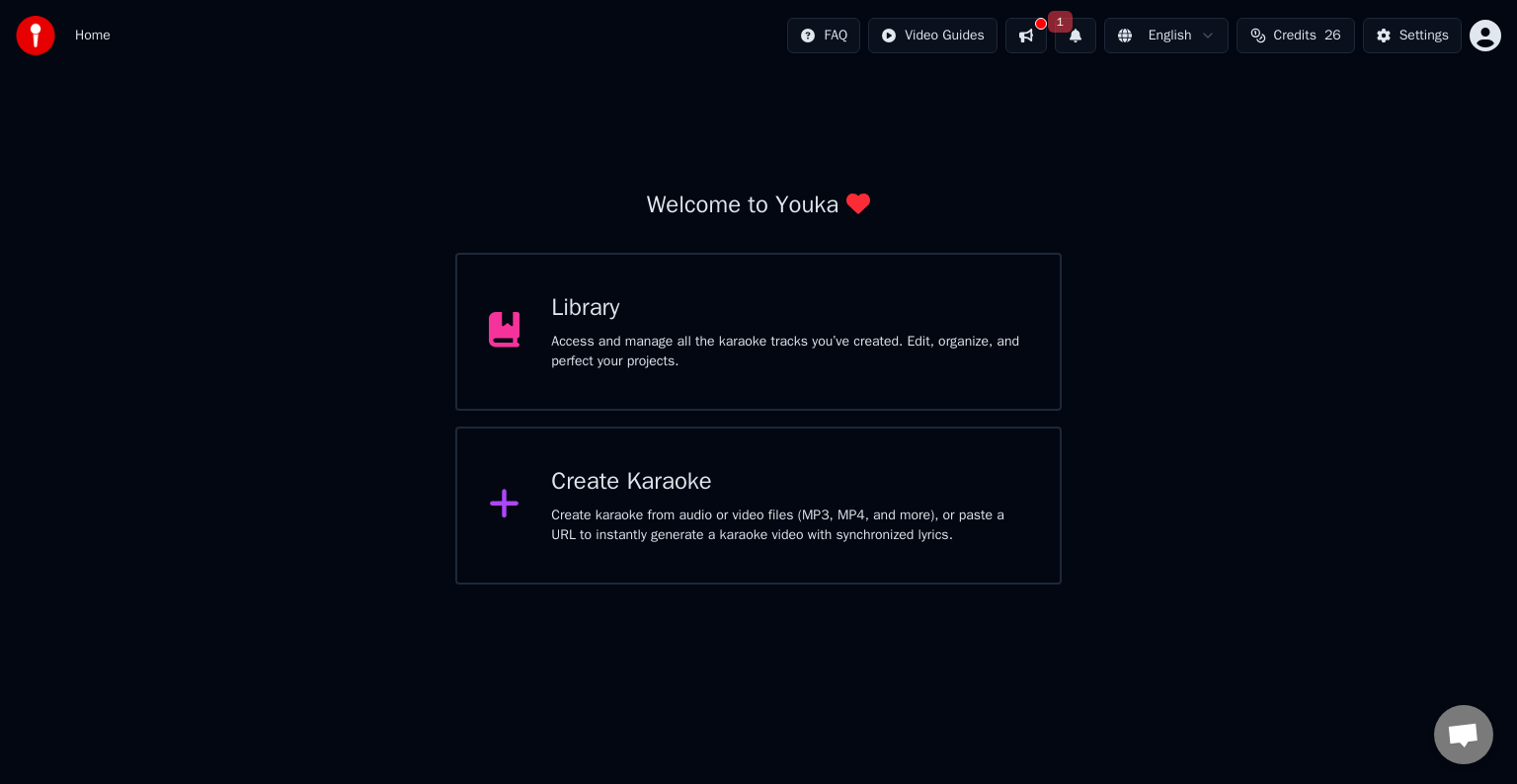 click on "Create Karaoke" at bounding box center (789, 482) 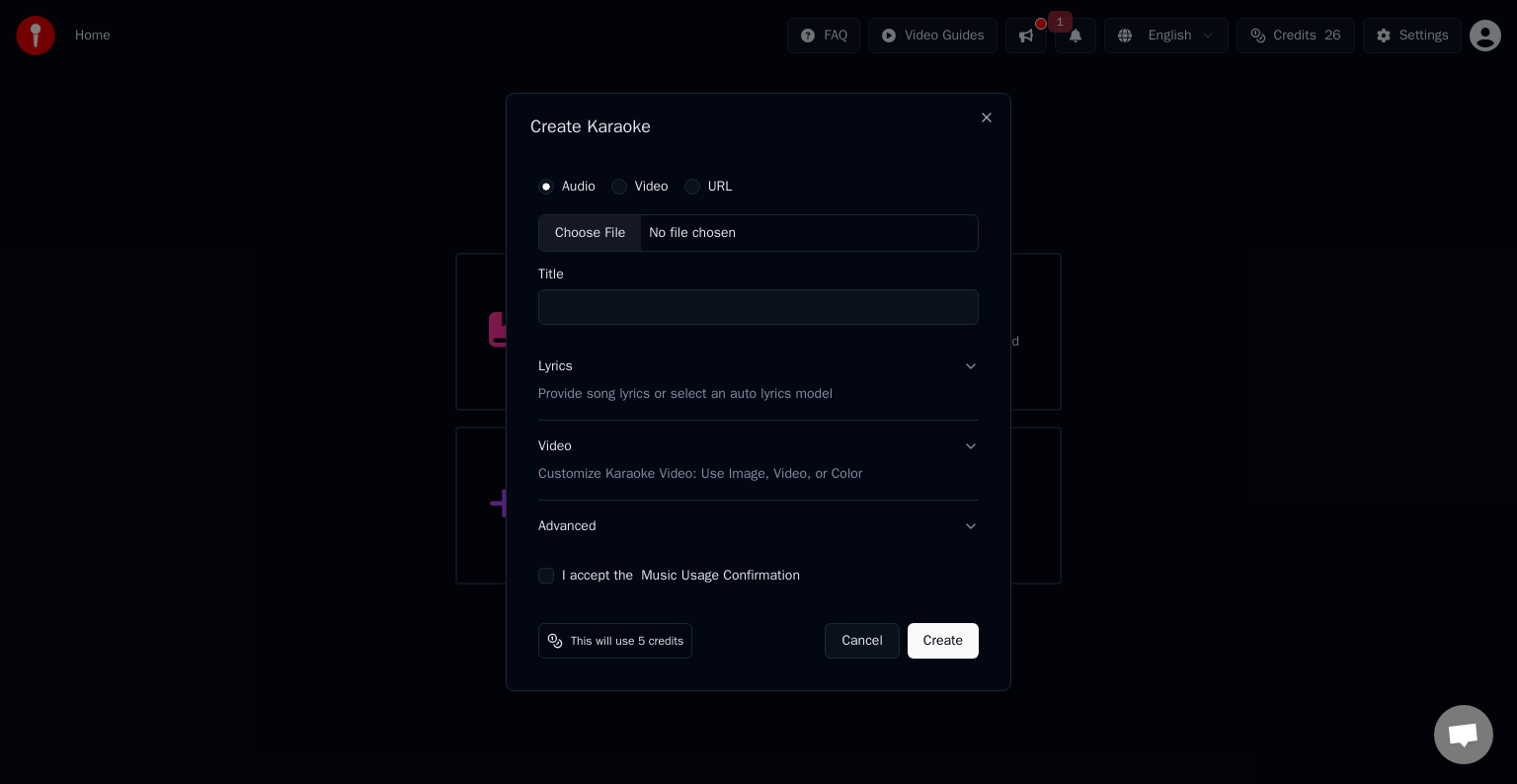 click on "Video" at bounding box center [652, 187] 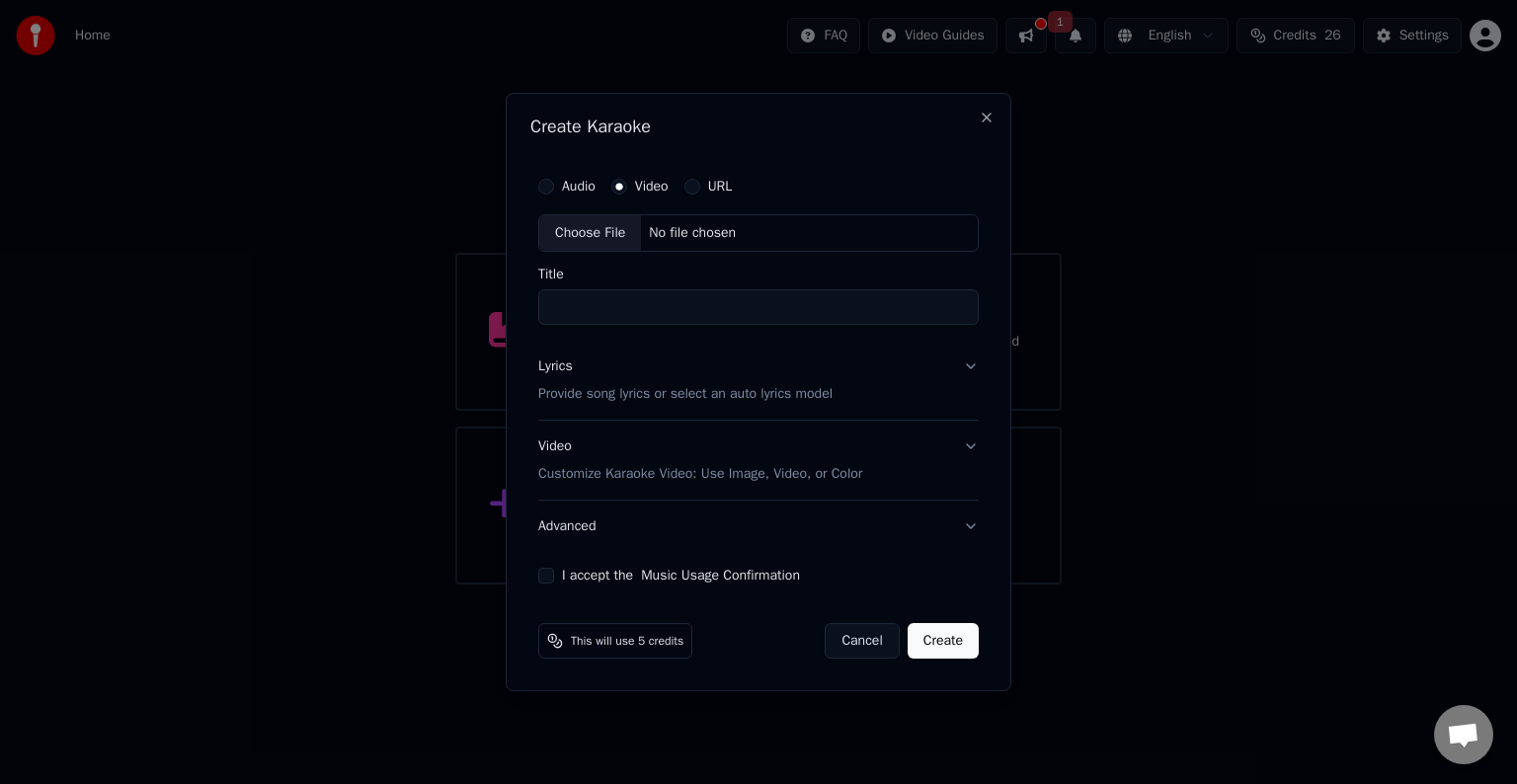 click on "Audio Video URL" at bounding box center (758, 187) 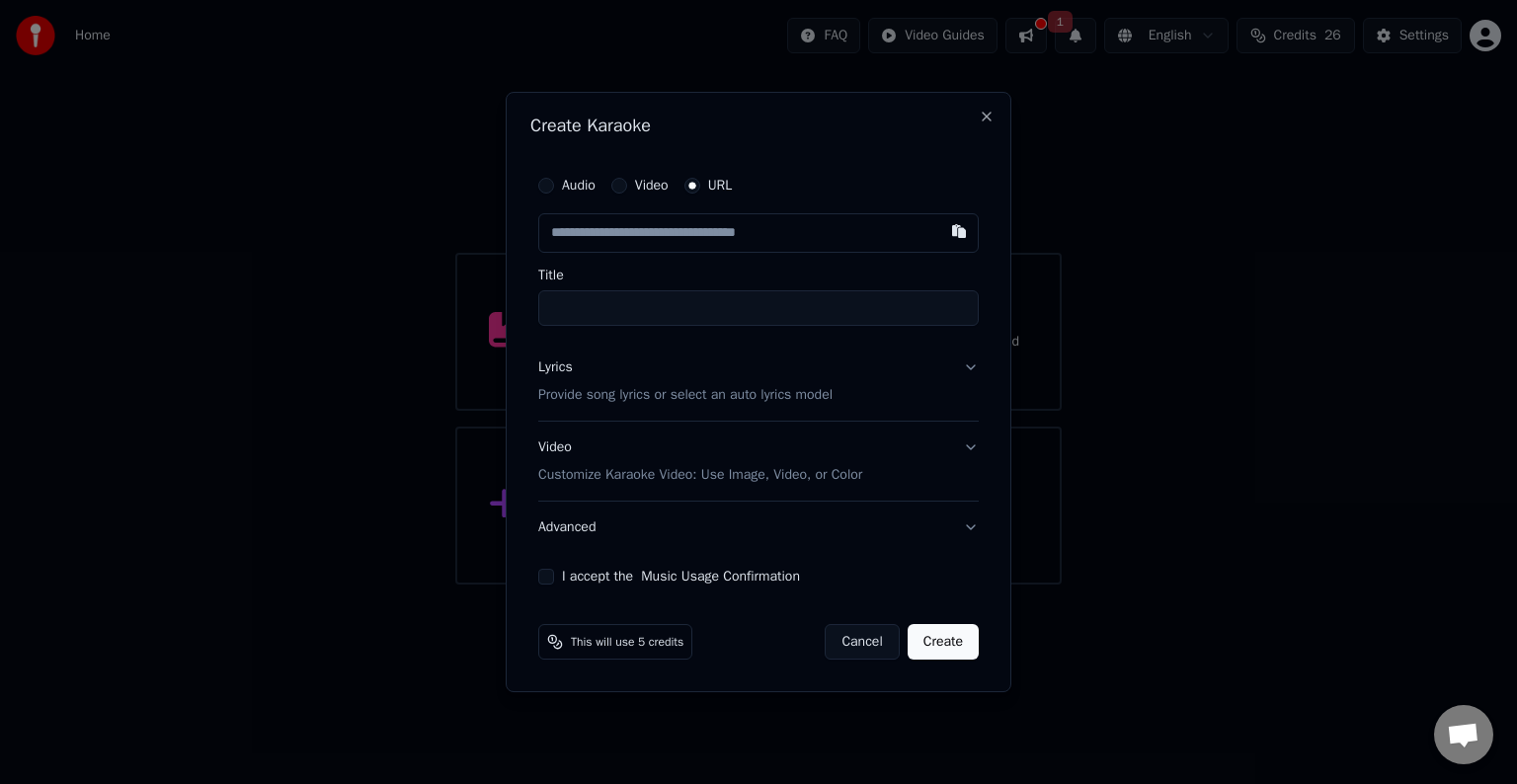 click at bounding box center (758, 233) 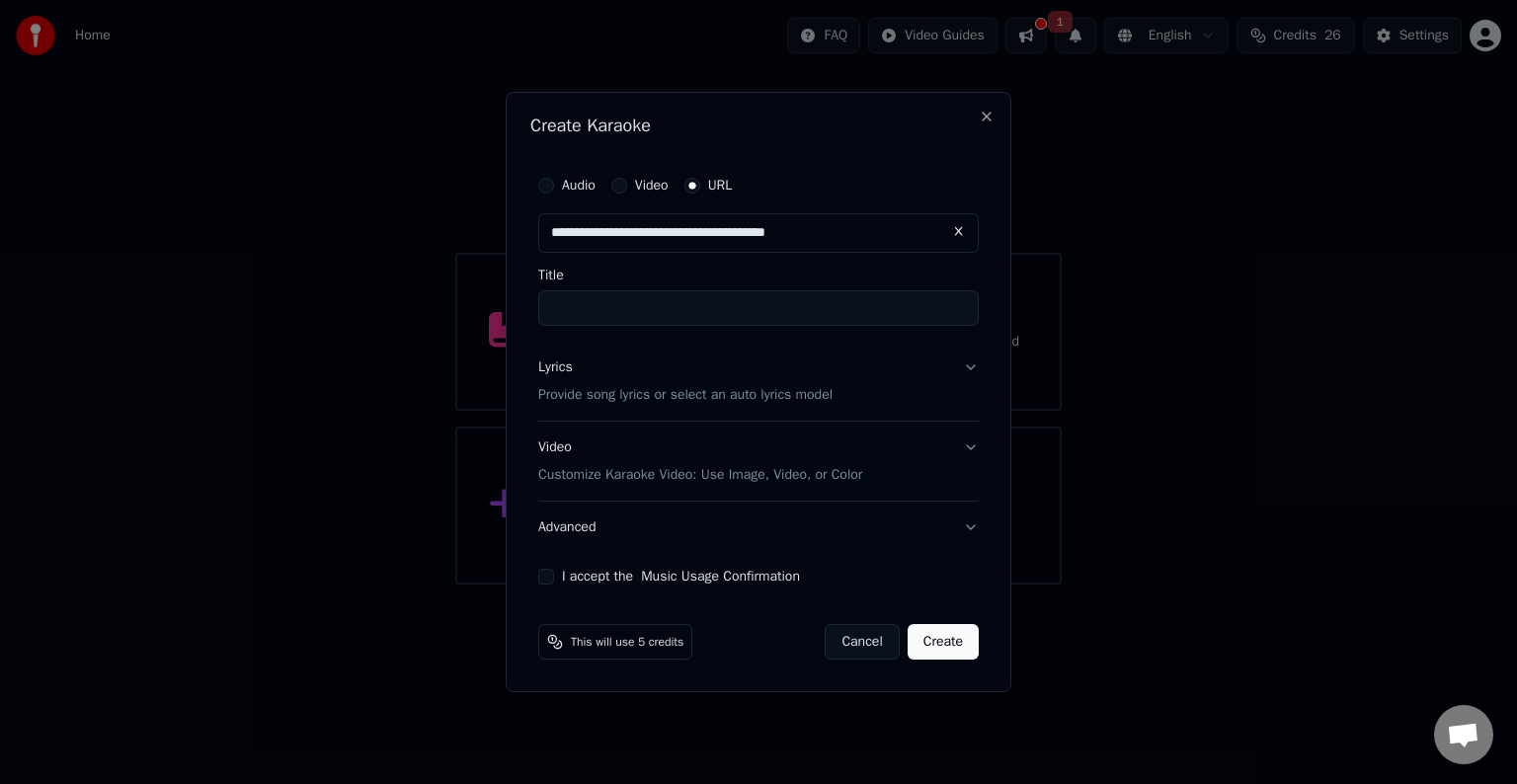 type on "**********" 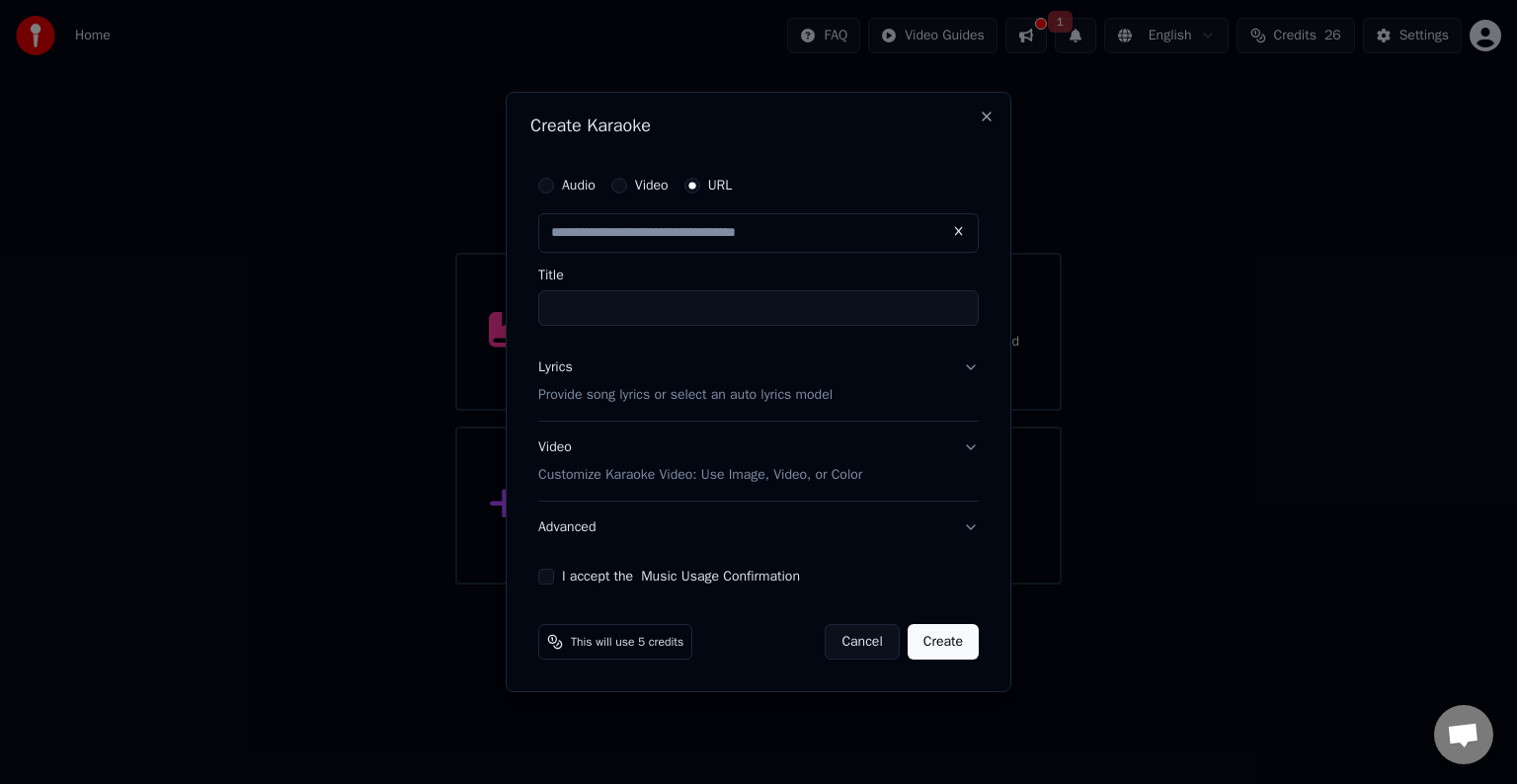 click on "Title" at bounding box center (758, 308) 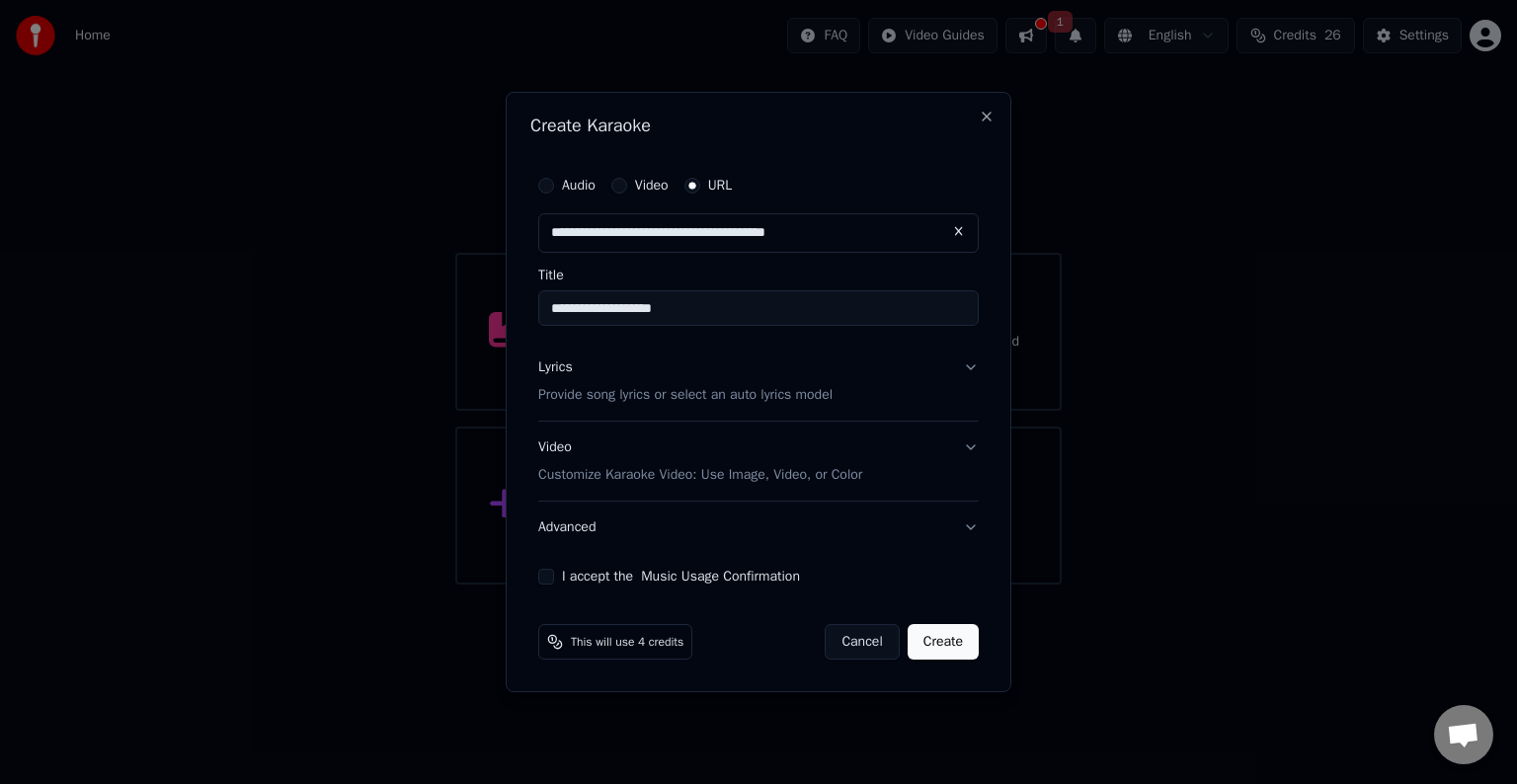 type on "**********" 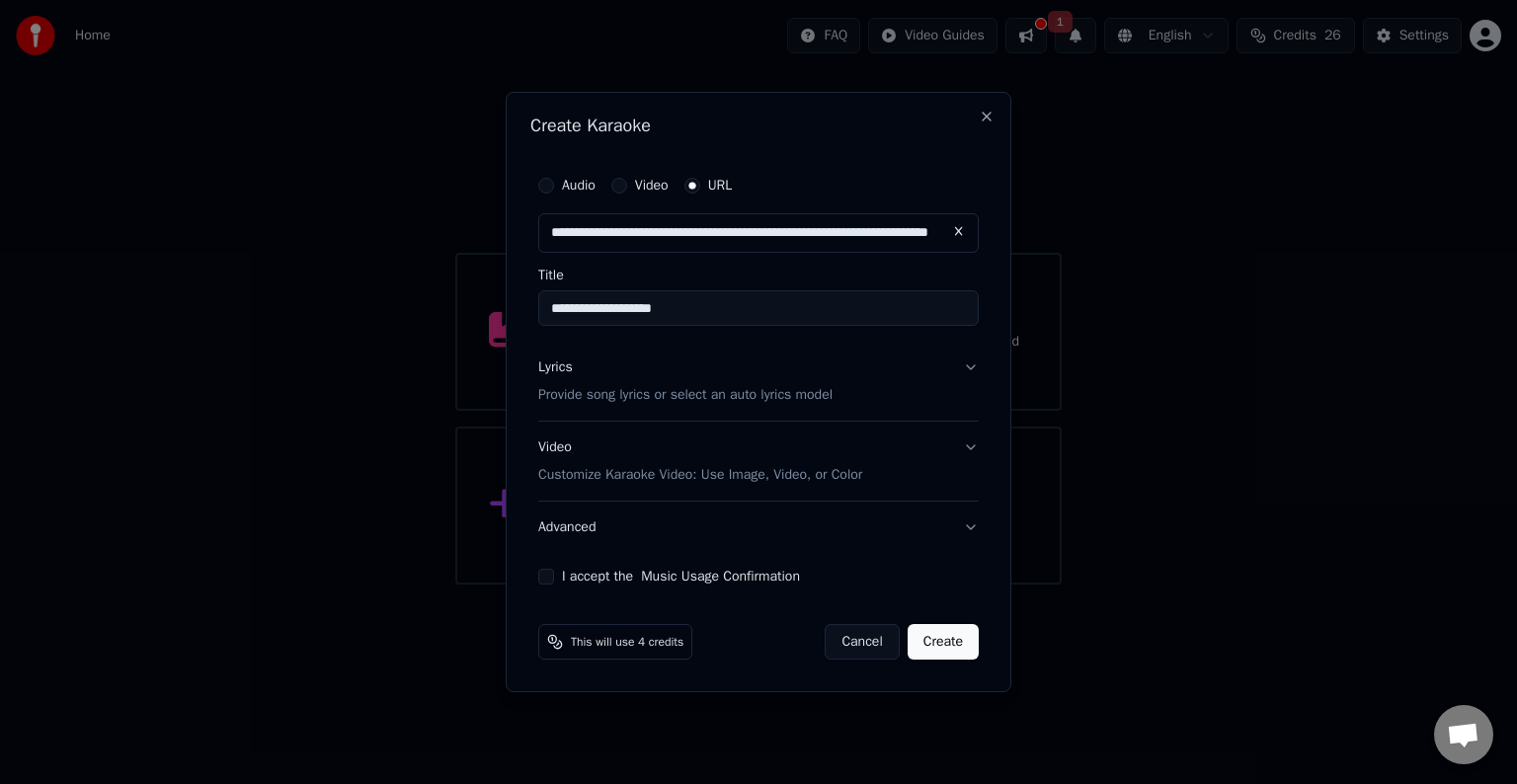 scroll, scrollTop: 0, scrollLeft: 116, axis: horizontal 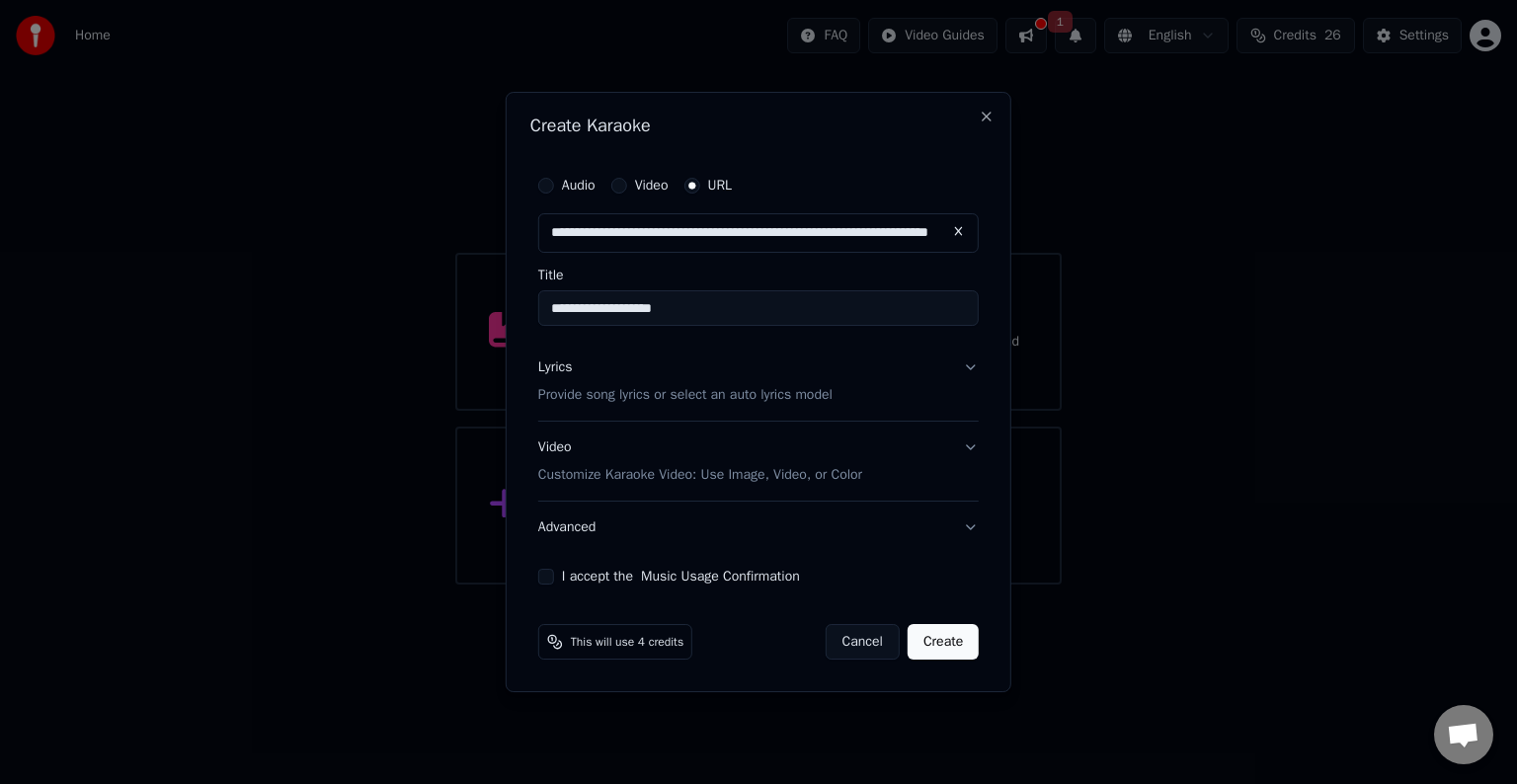 type on "**********" 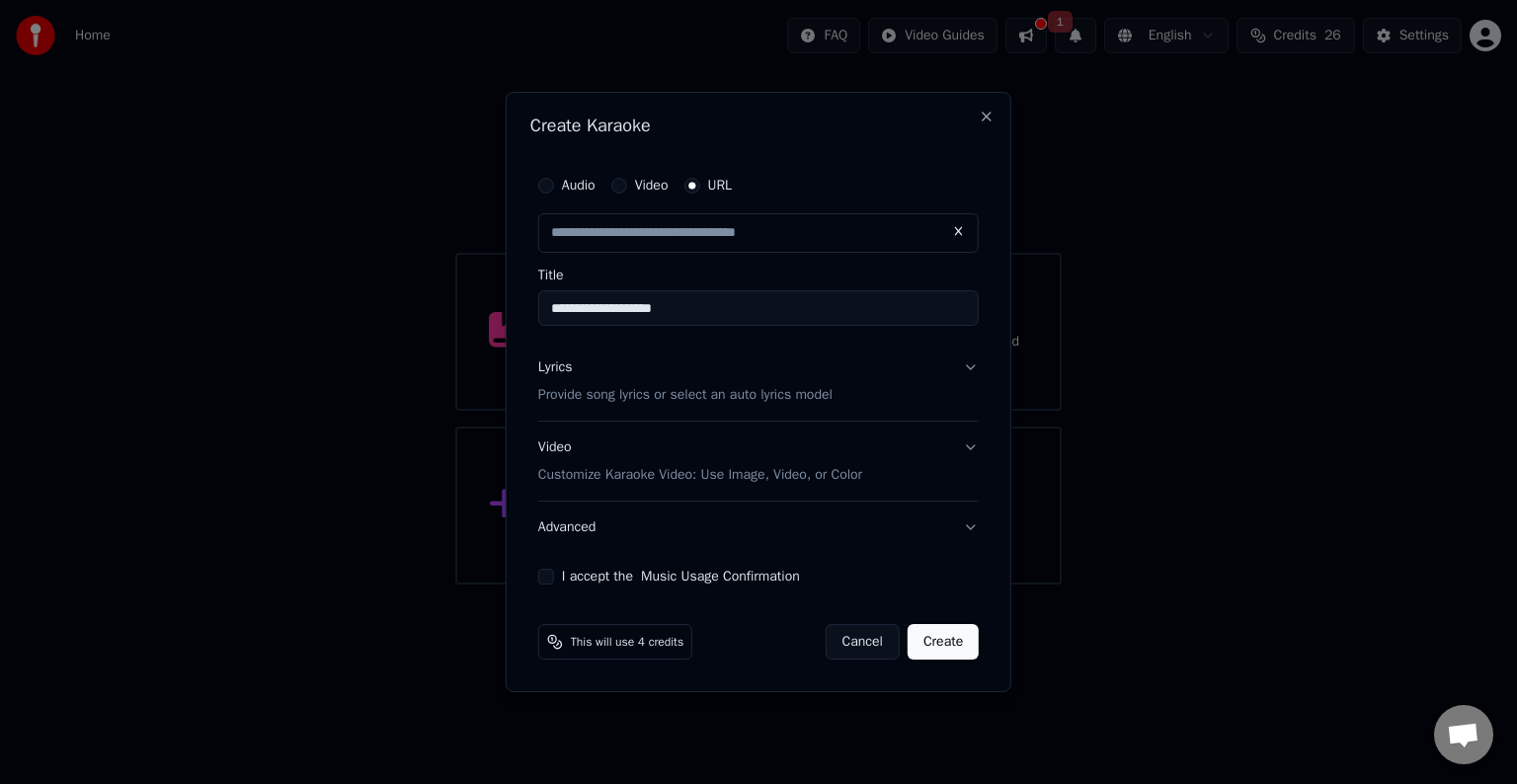 type on "**********" 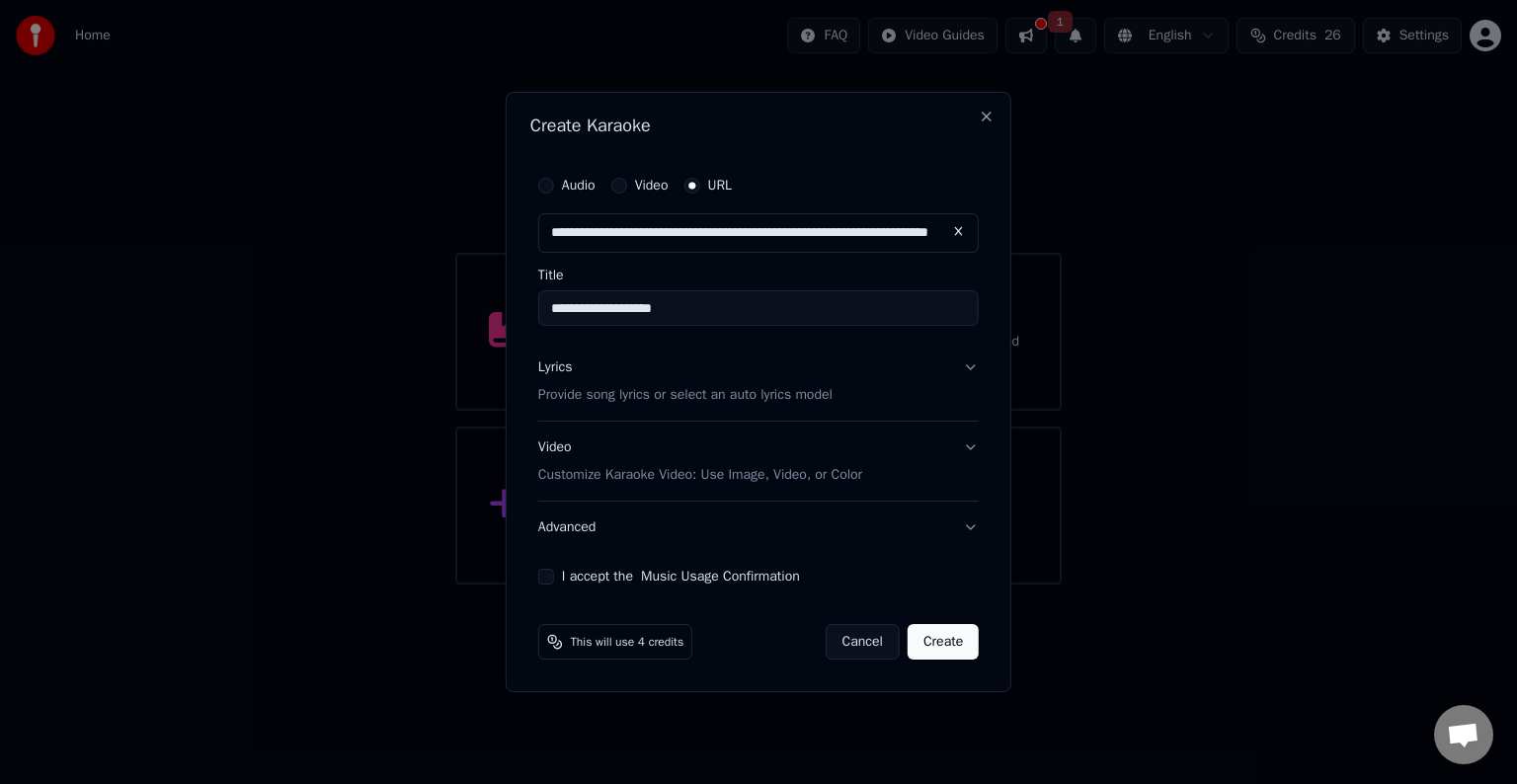 type on "**********" 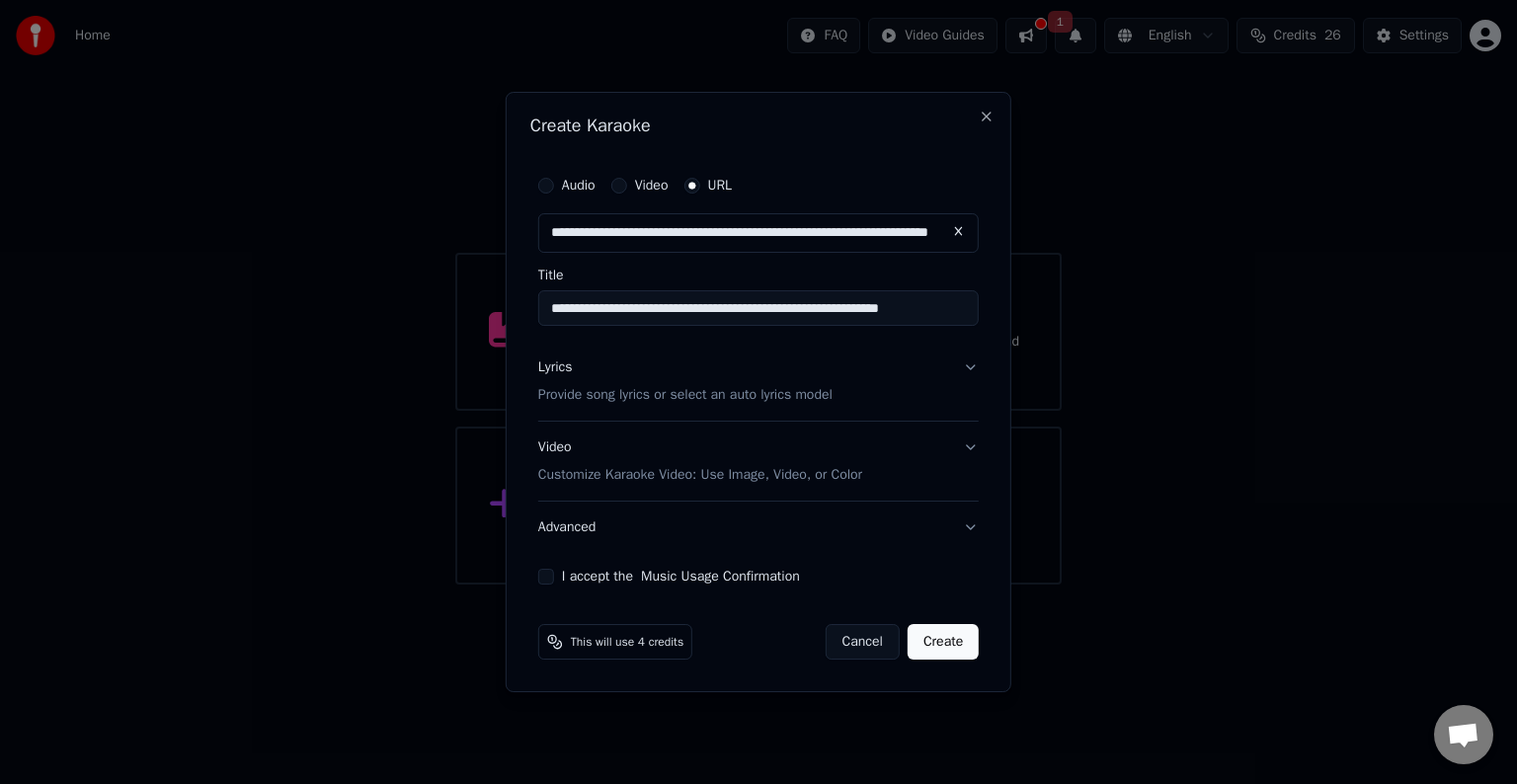 scroll, scrollTop: 0, scrollLeft: 0, axis: both 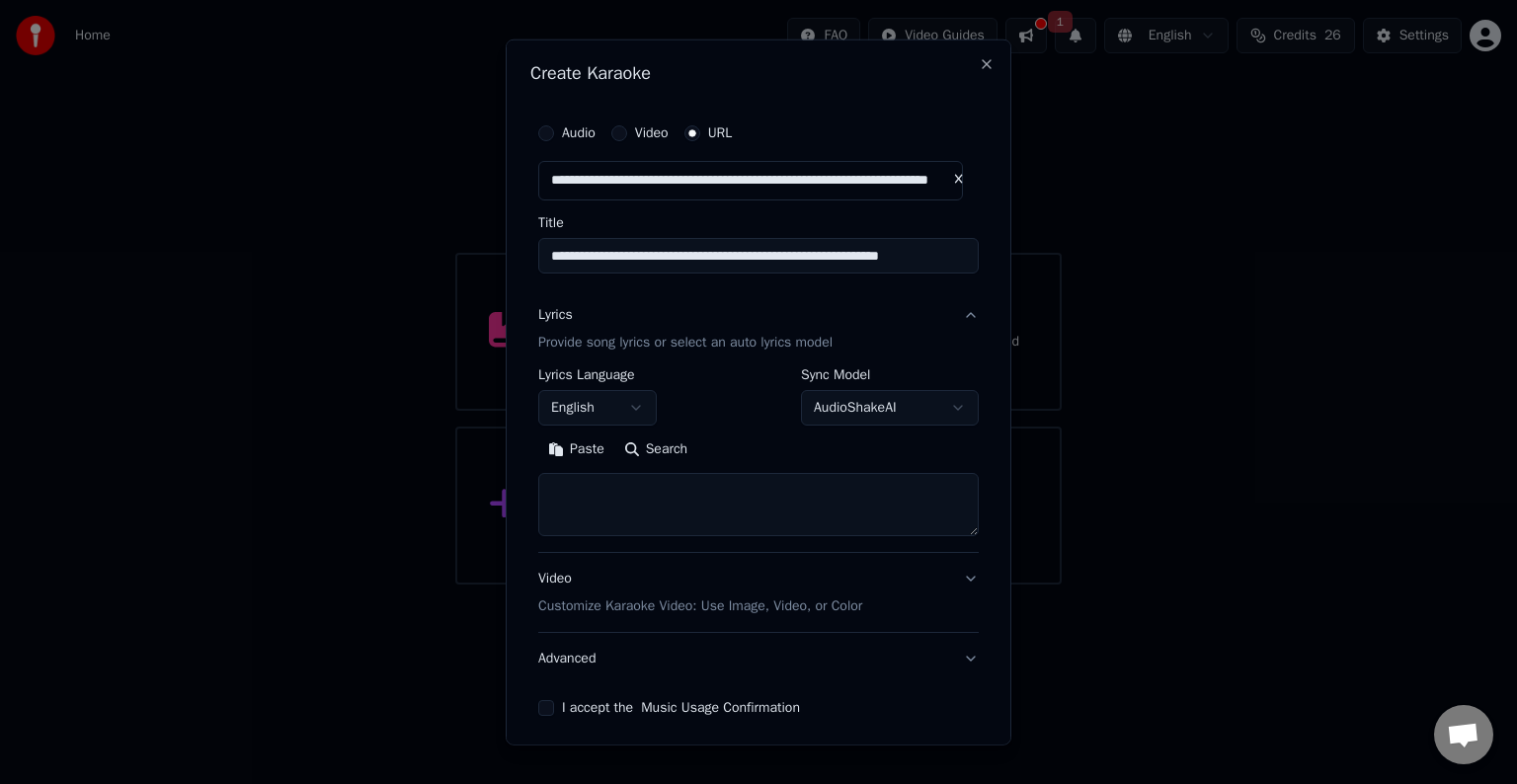 click at bounding box center (758, 505) 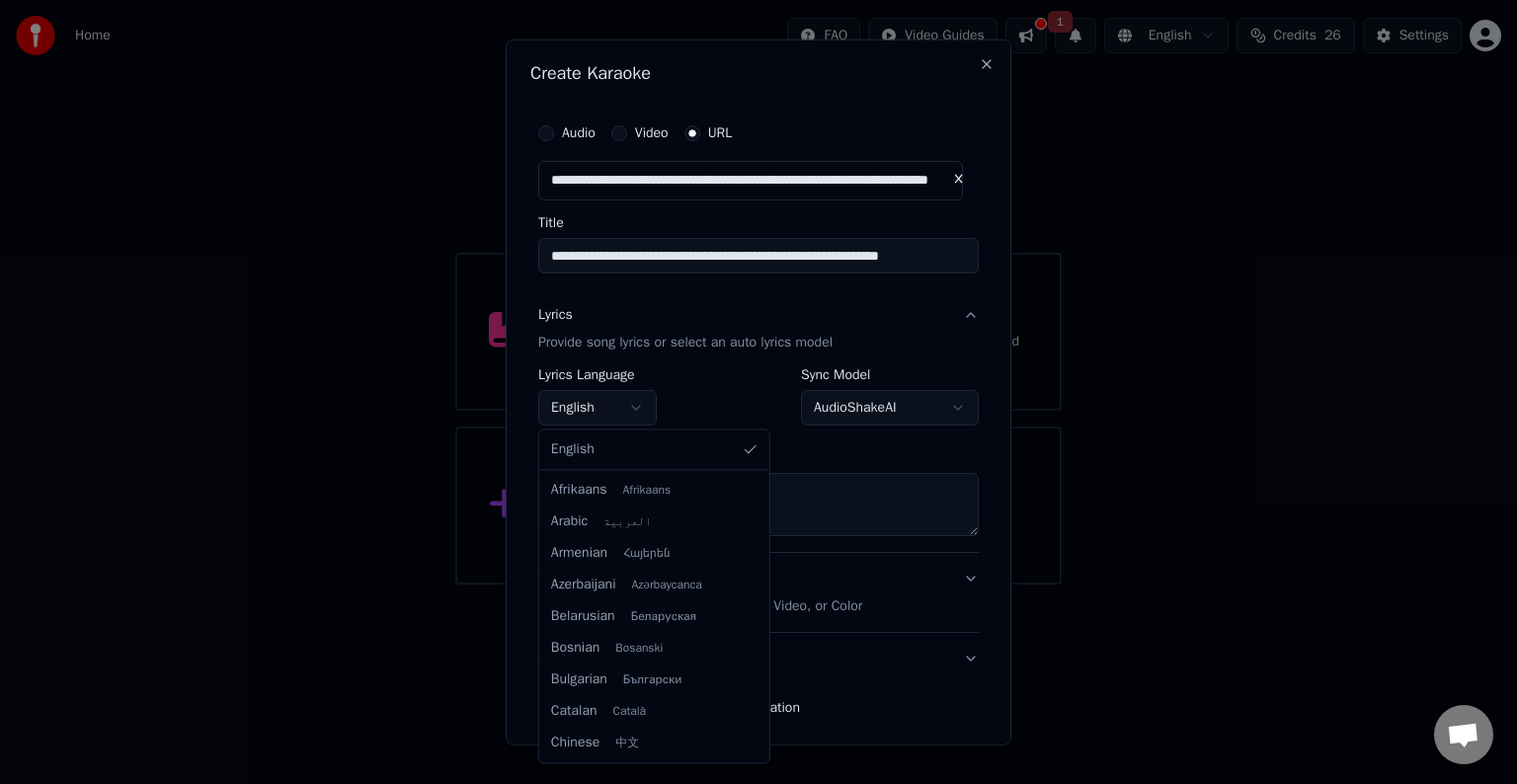 scroll, scrollTop: 695, scrollLeft: 0, axis: vertical 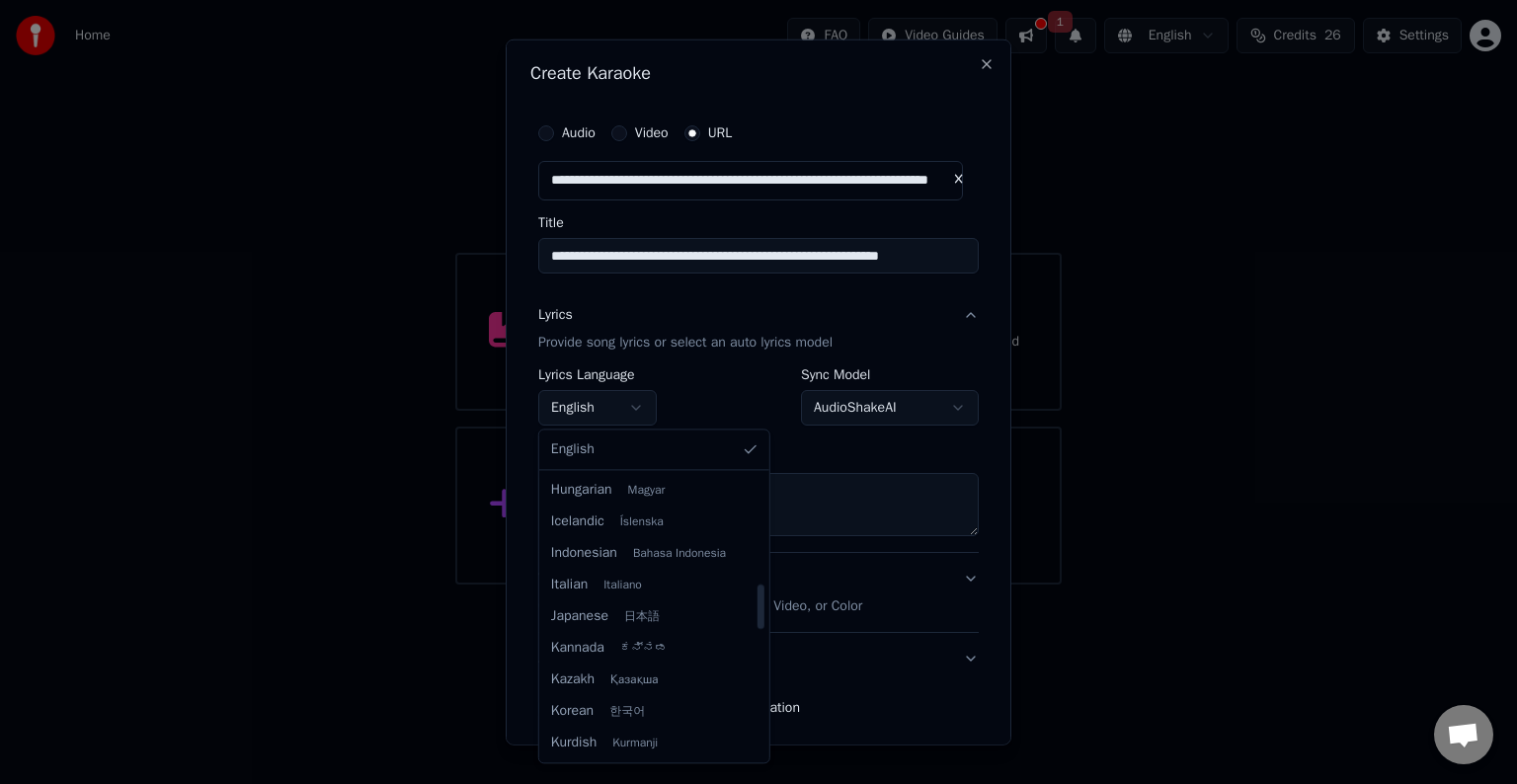 select on "**" 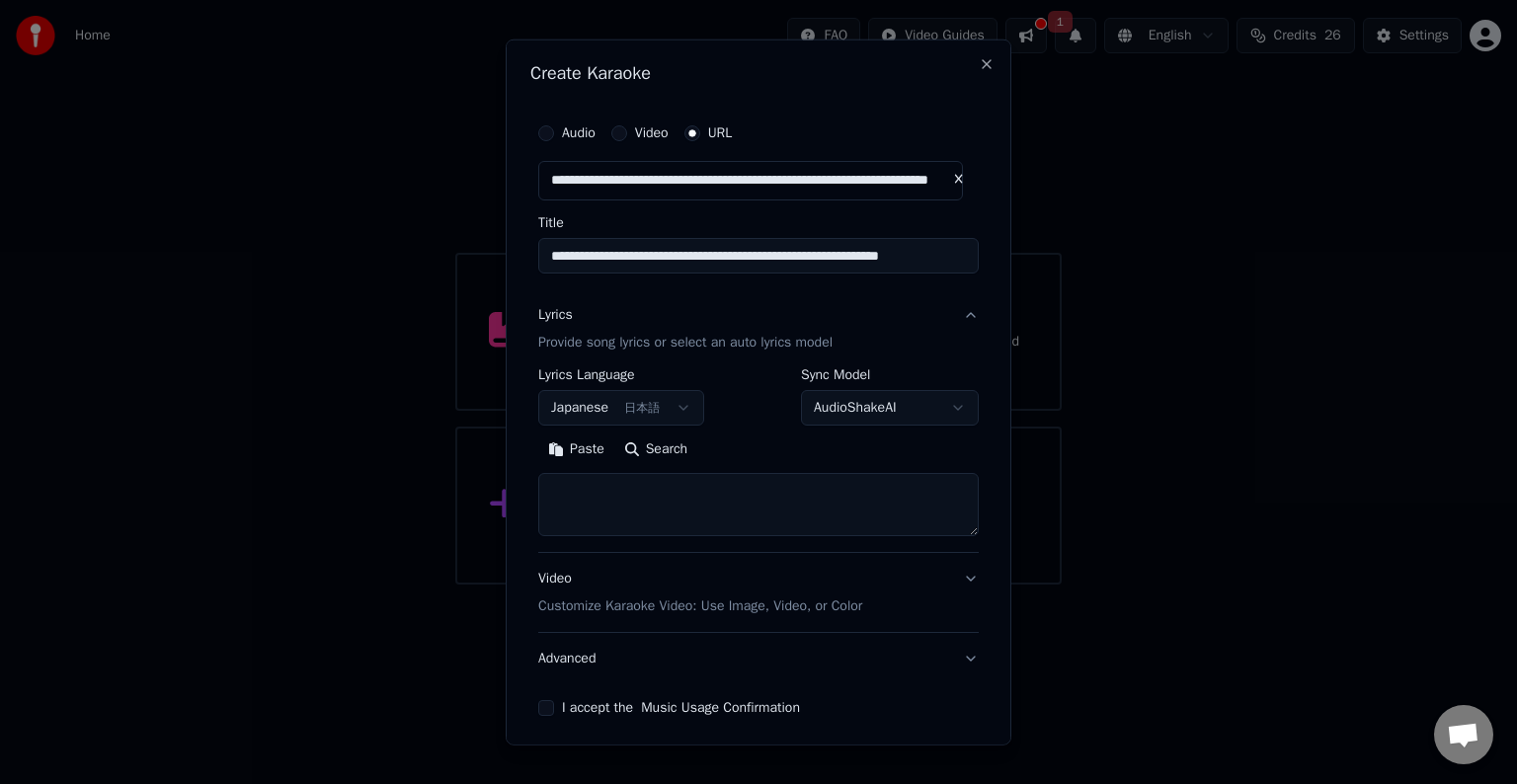 click at bounding box center [758, 505] 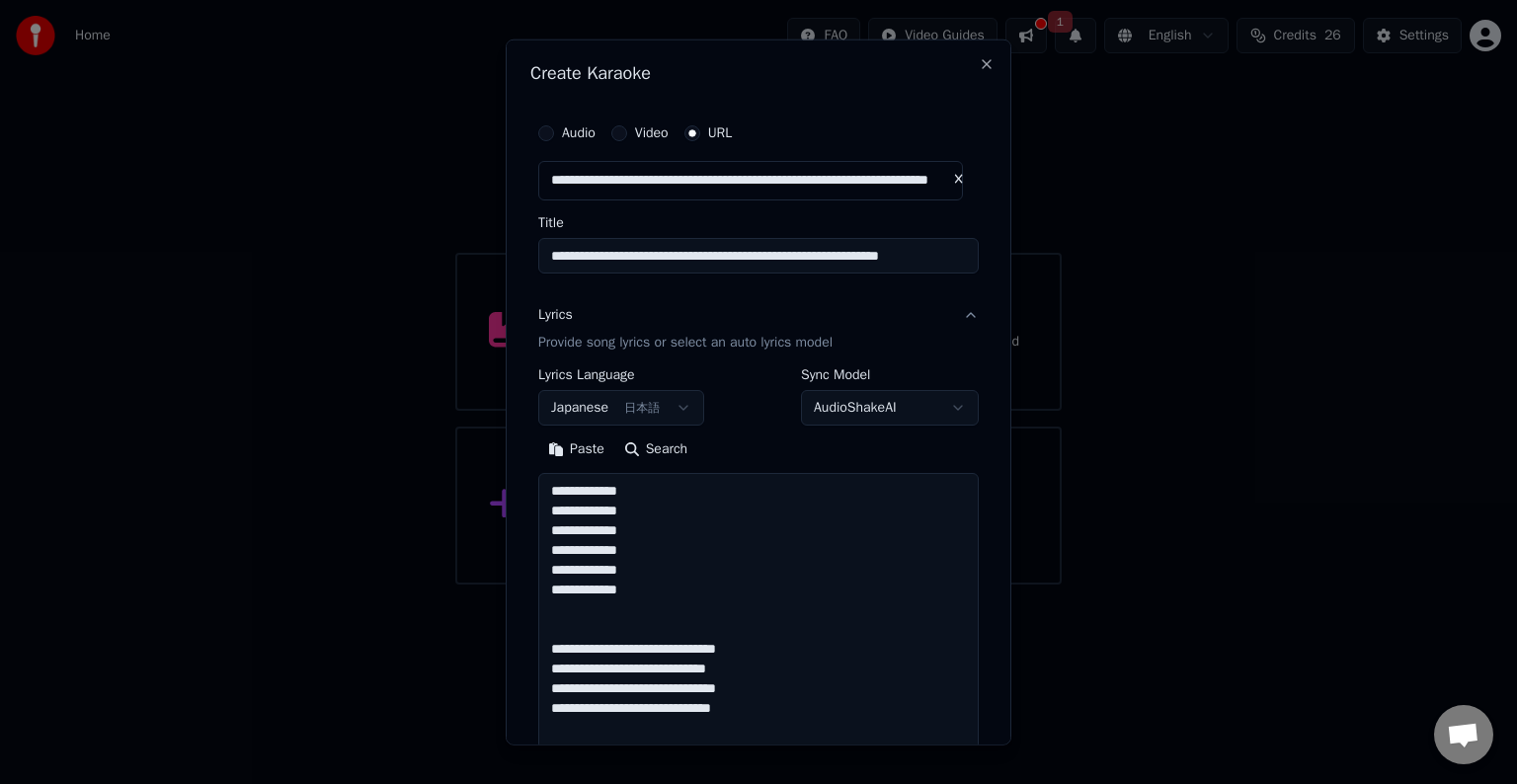 scroll, scrollTop: 754, scrollLeft: 0, axis: vertical 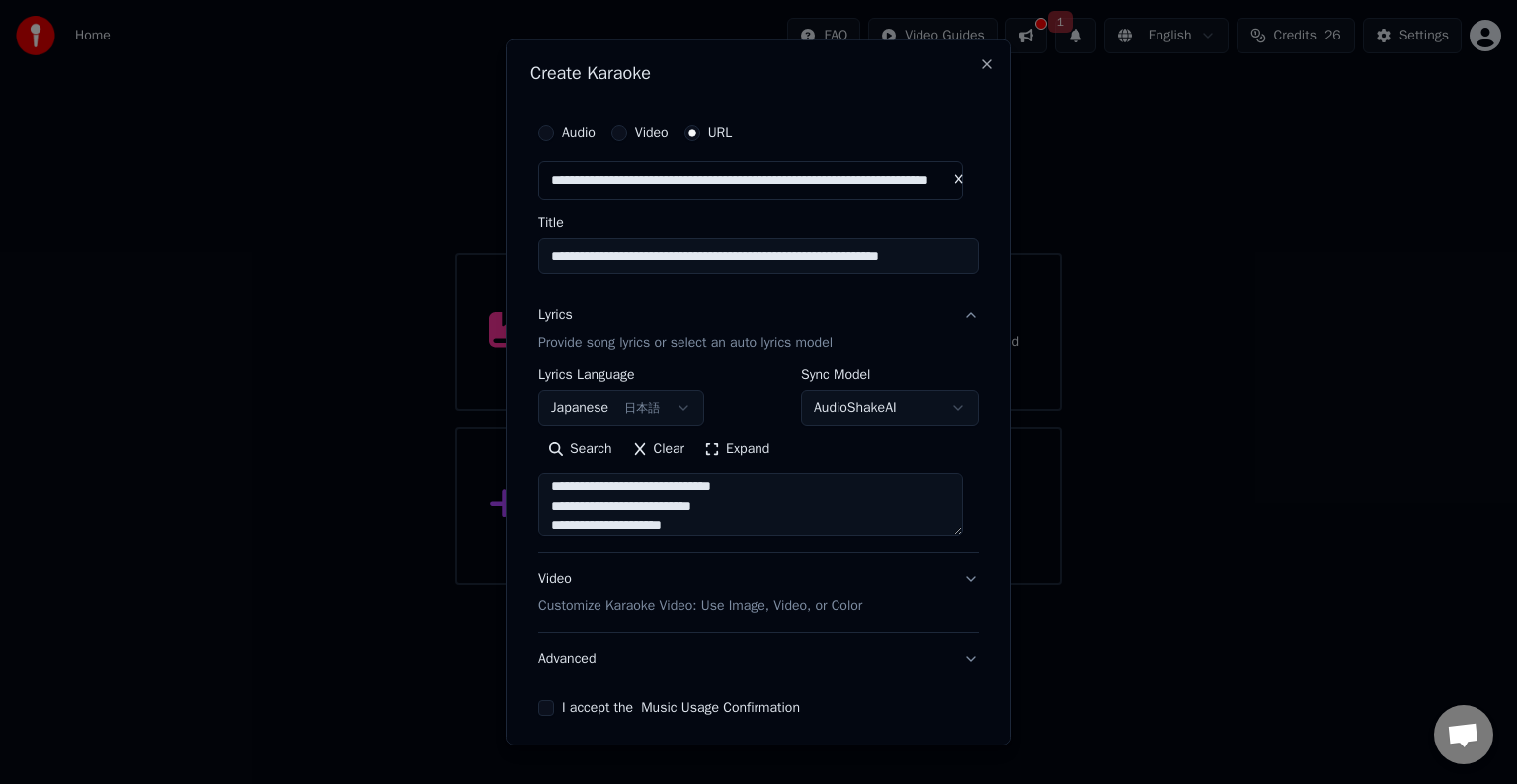 type on "**********" 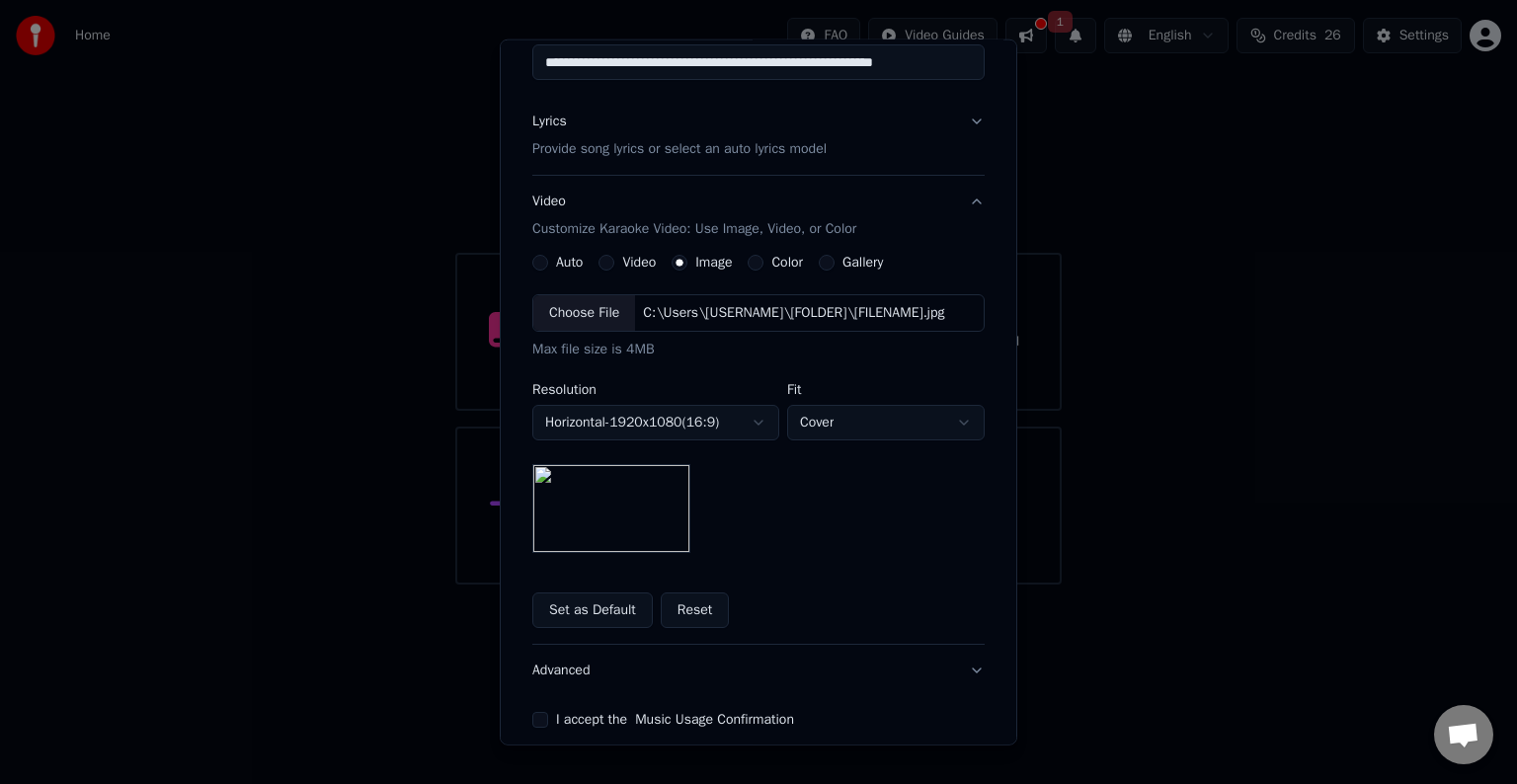 scroll, scrollTop: 197, scrollLeft: 0, axis: vertical 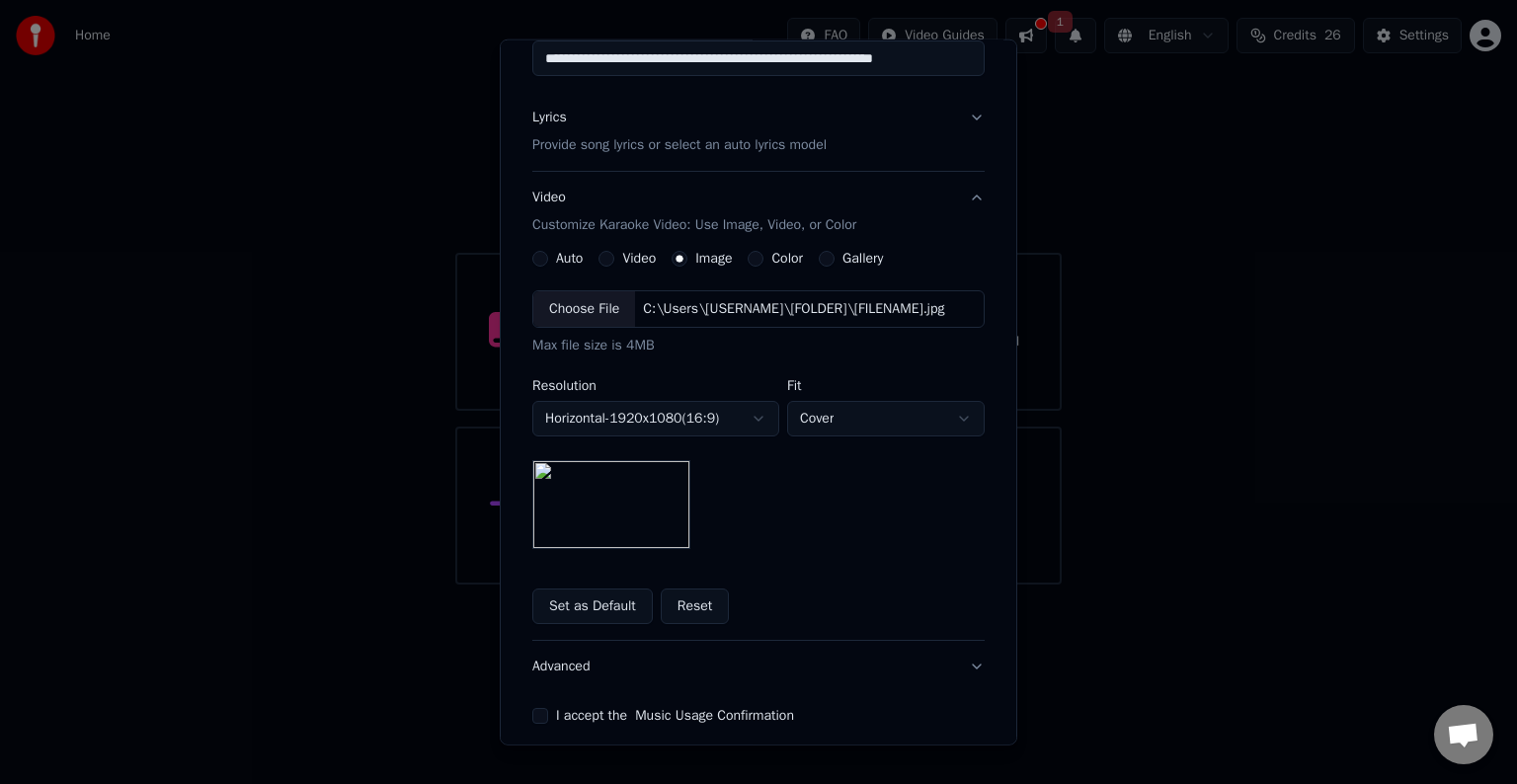 click on "**********" at bounding box center (758, 437) 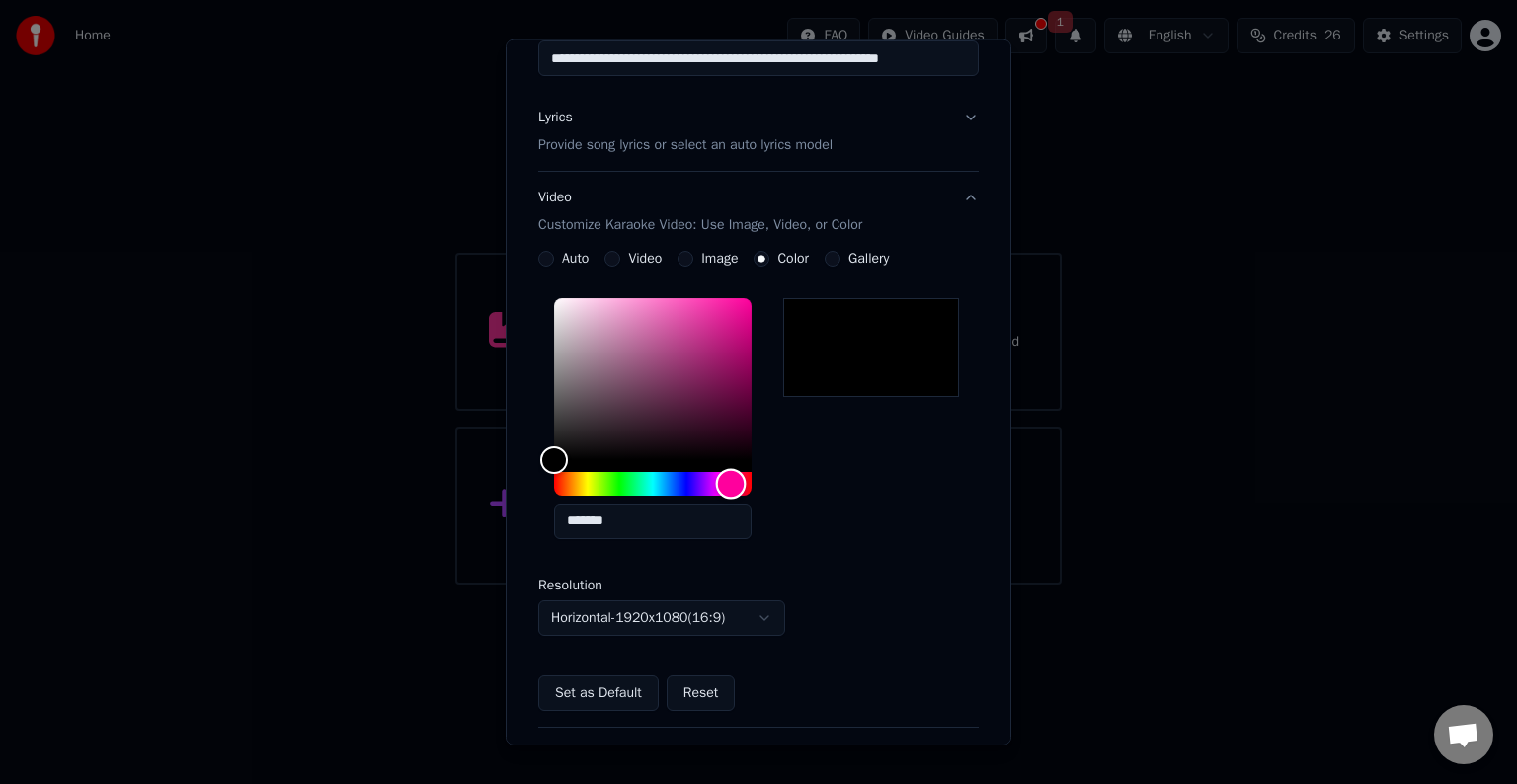 drag, startPoint x: 679, startPoint y: 481, endPoint x: 731, endPoint y: 481, distance: 52 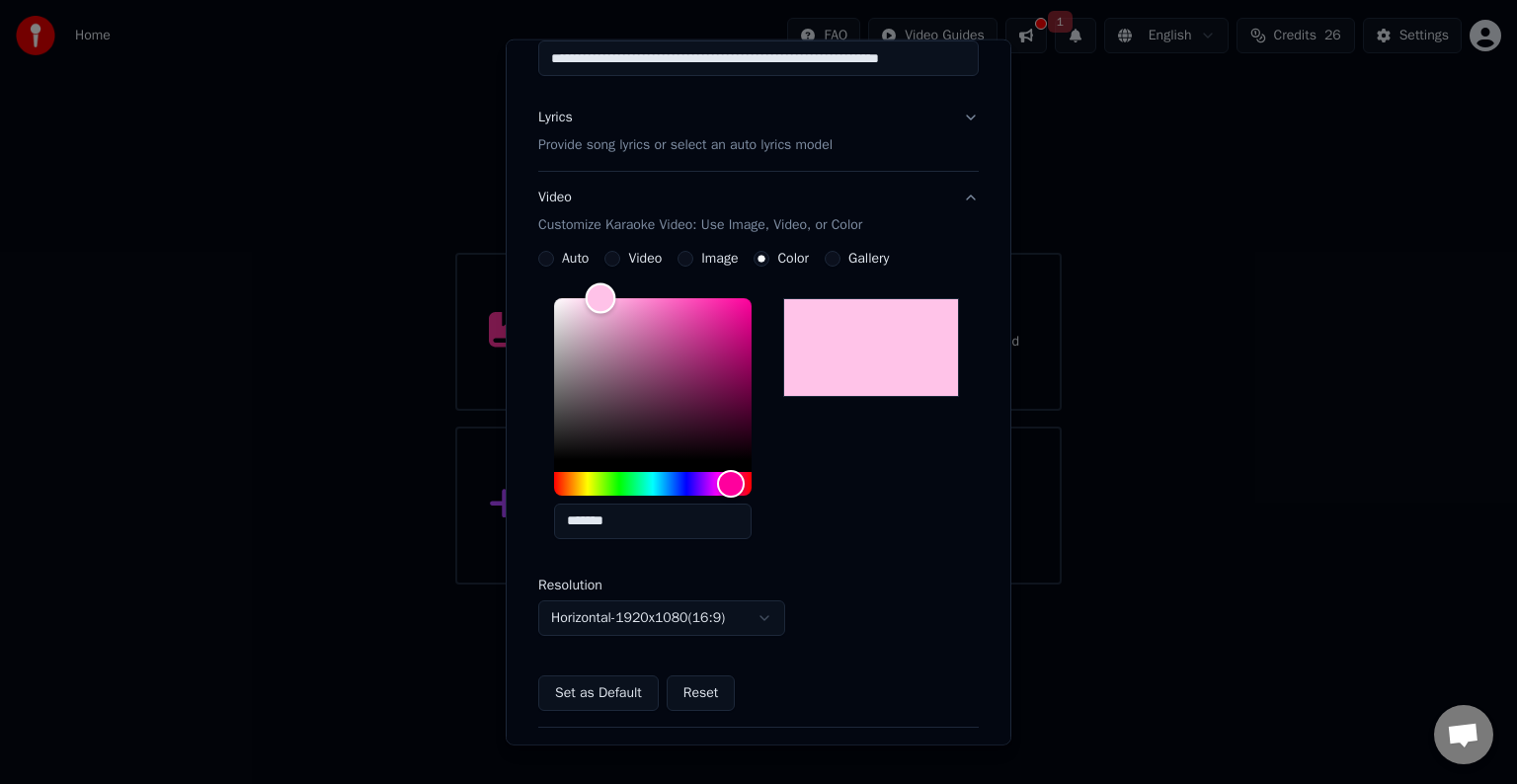 drag, startPoint x: 584, startPoint y: 315, endPoint x: 600, endPoint y: 245, distance: 71.80529 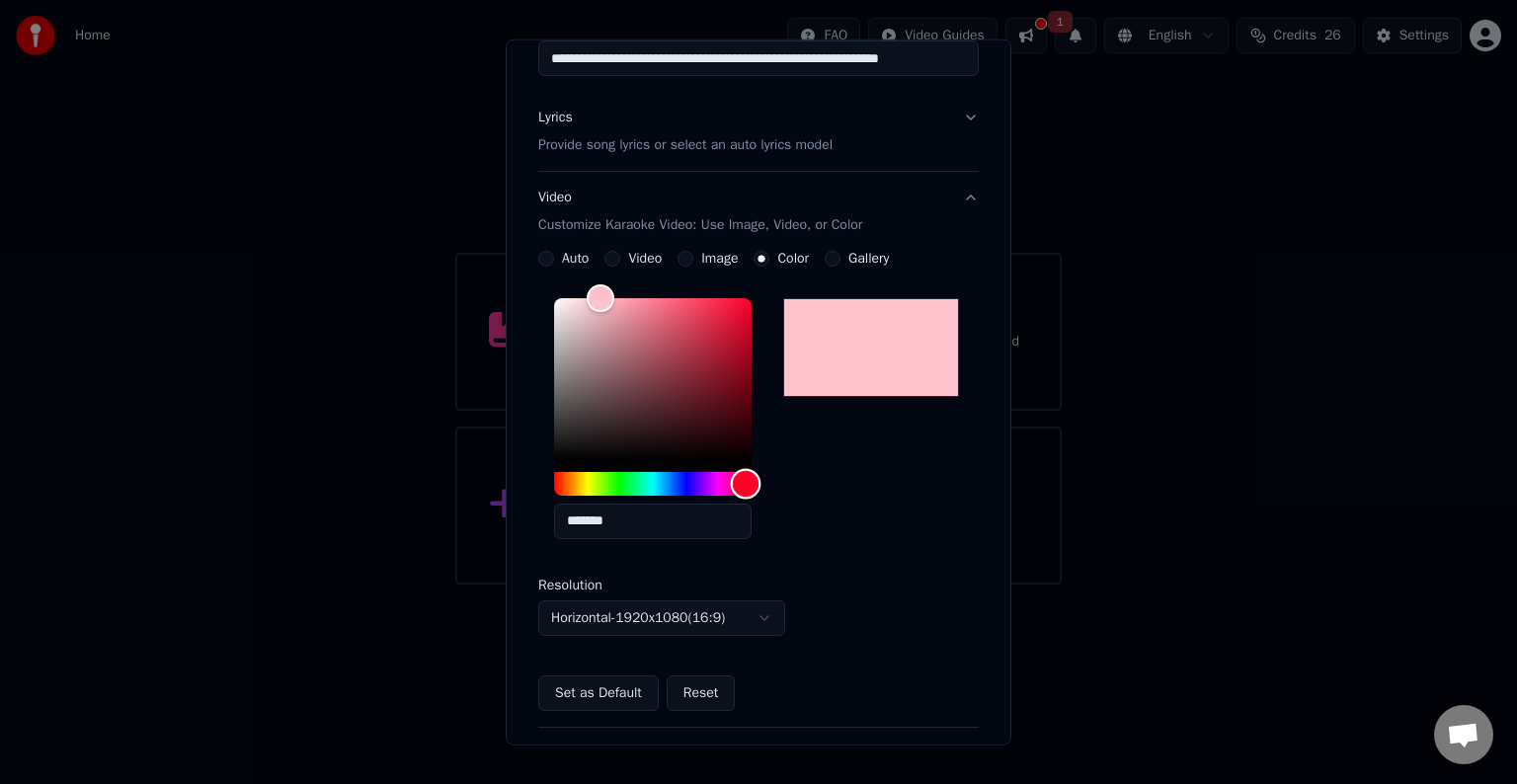 type on "*******" 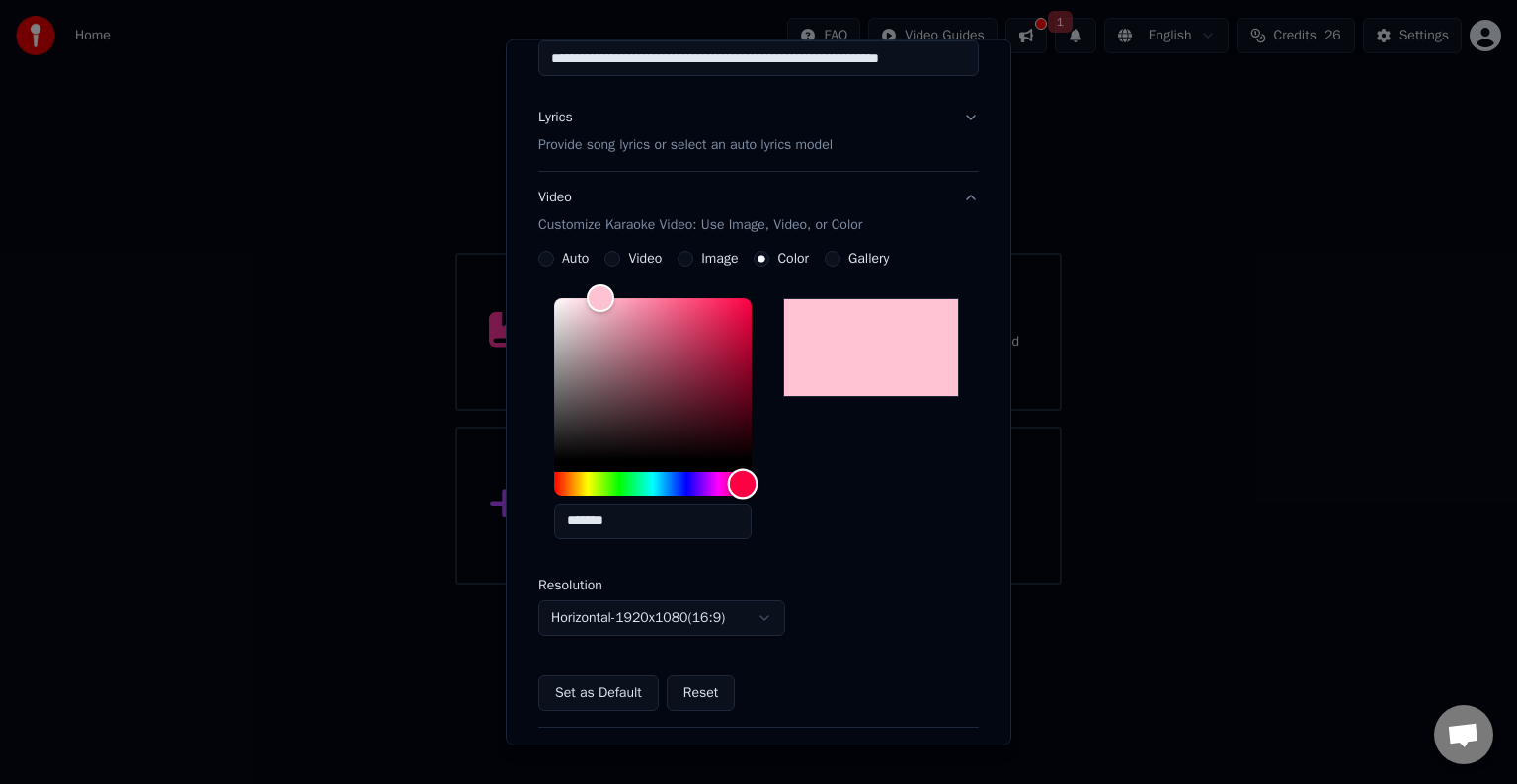 drag, startPoint x: 725, startPoint y: 491, endPoint x: 743, endPoint y: 542, distance: 54.083269 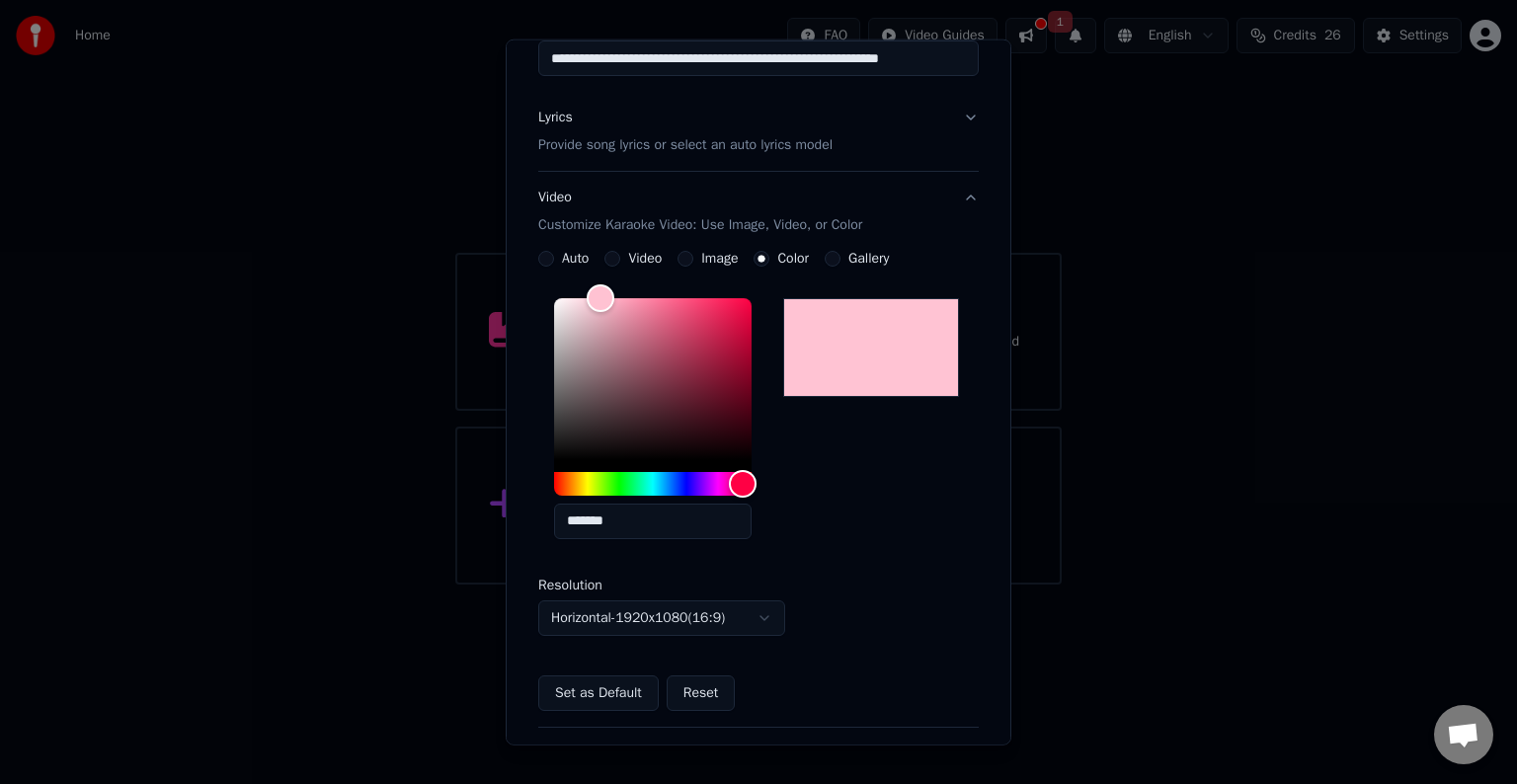 click on "*******" at bounding box center (758, 423) 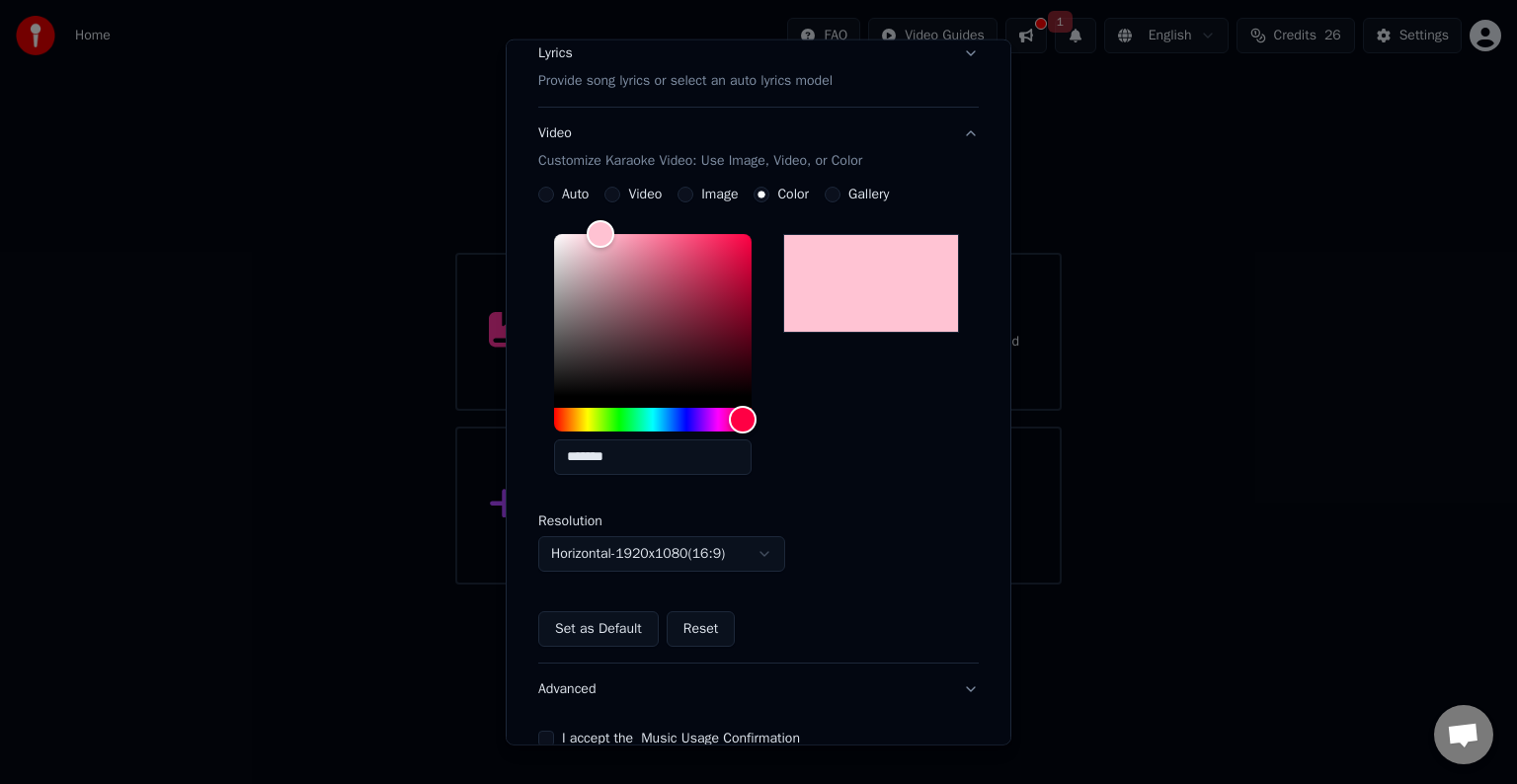 scroll, scrollTop: 369, scrollLeft: 0, axis: vertical 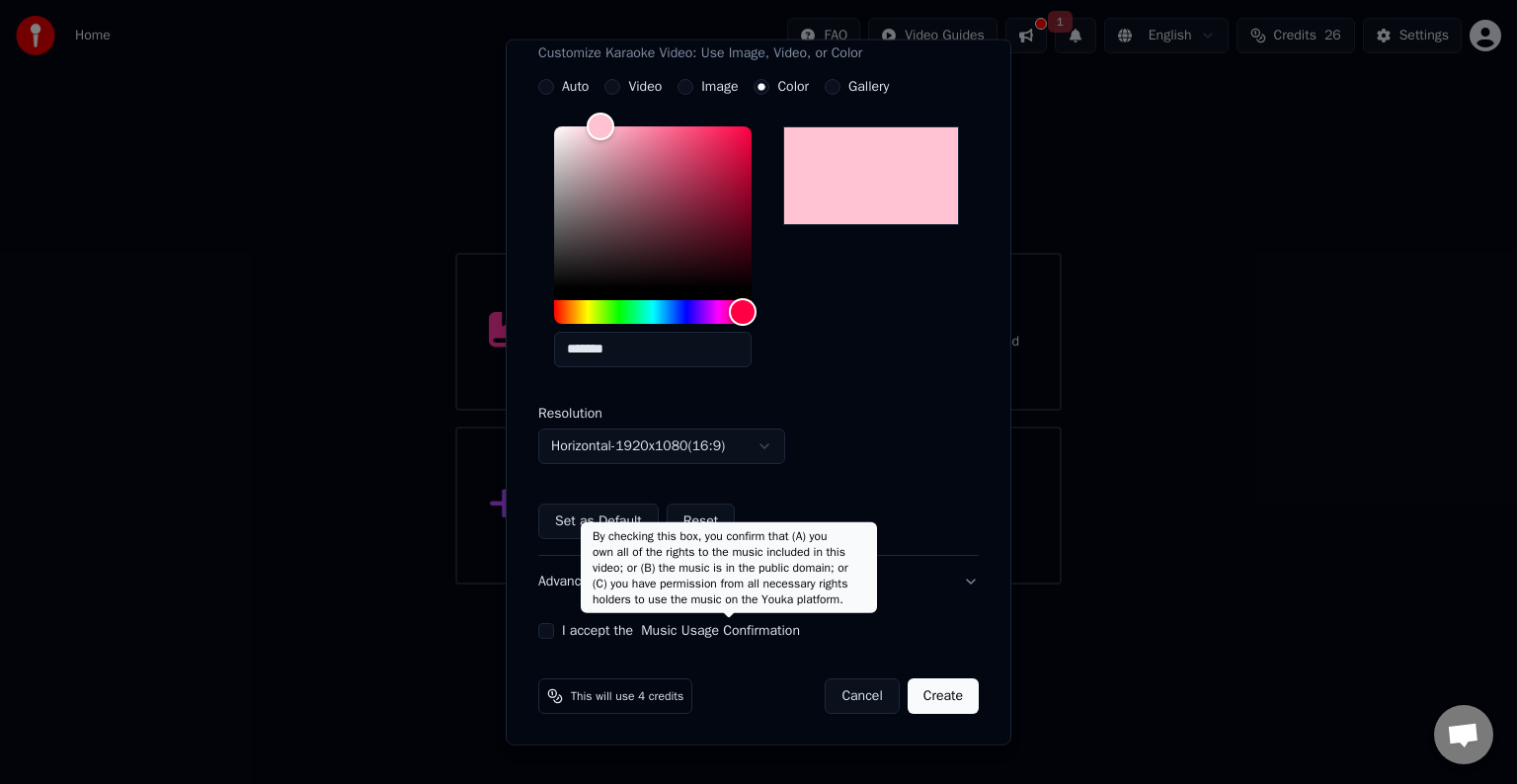 click on "I accept the   Music Usage Confirmation" at bounding box center [546, 631] 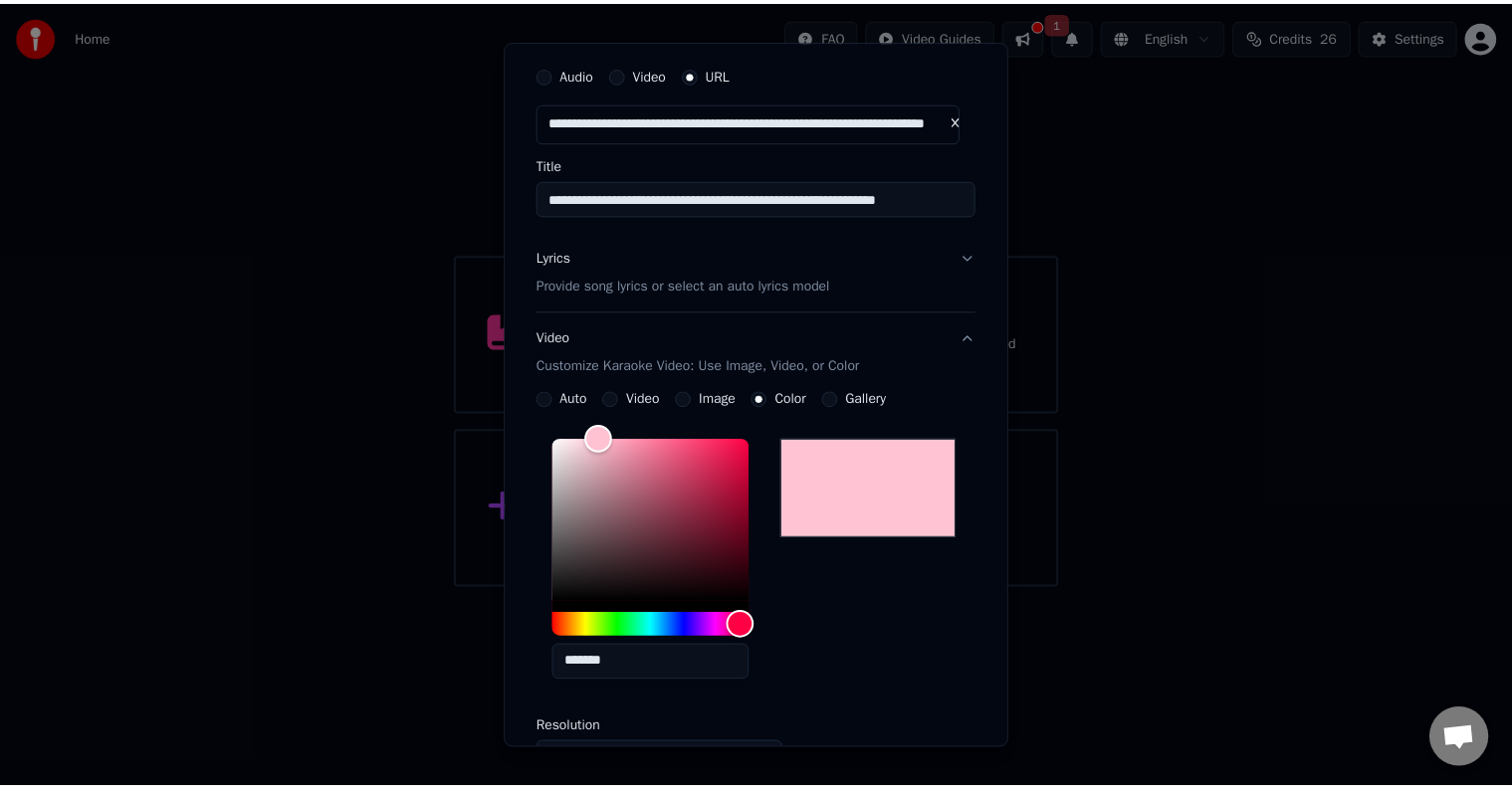 scroll, scrollTop: 0, scrollLeft: 0, axis: both 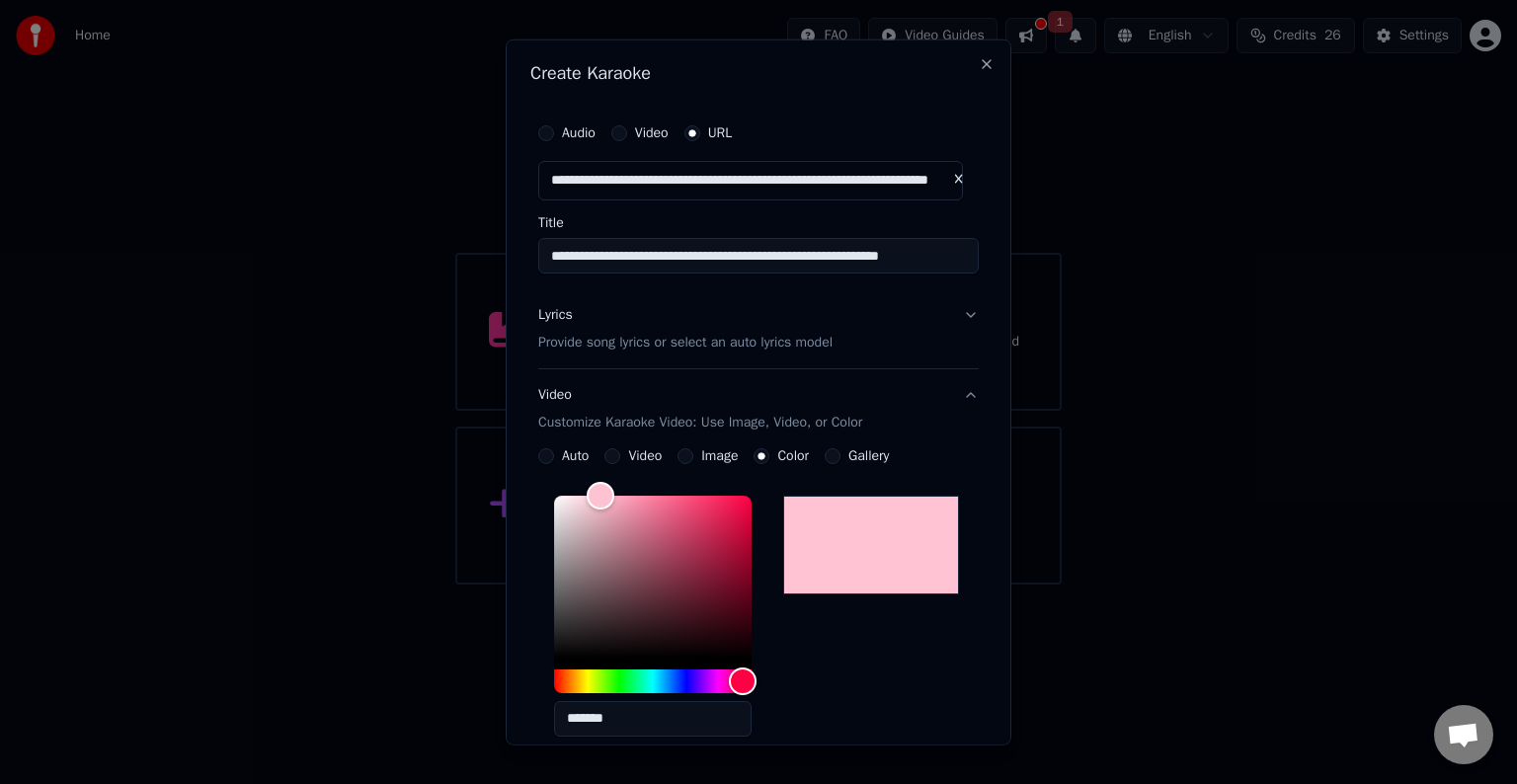 click on "Video Customize Karaoke Video: Use Image, Video, or Color" at bounding box center (700, 409) 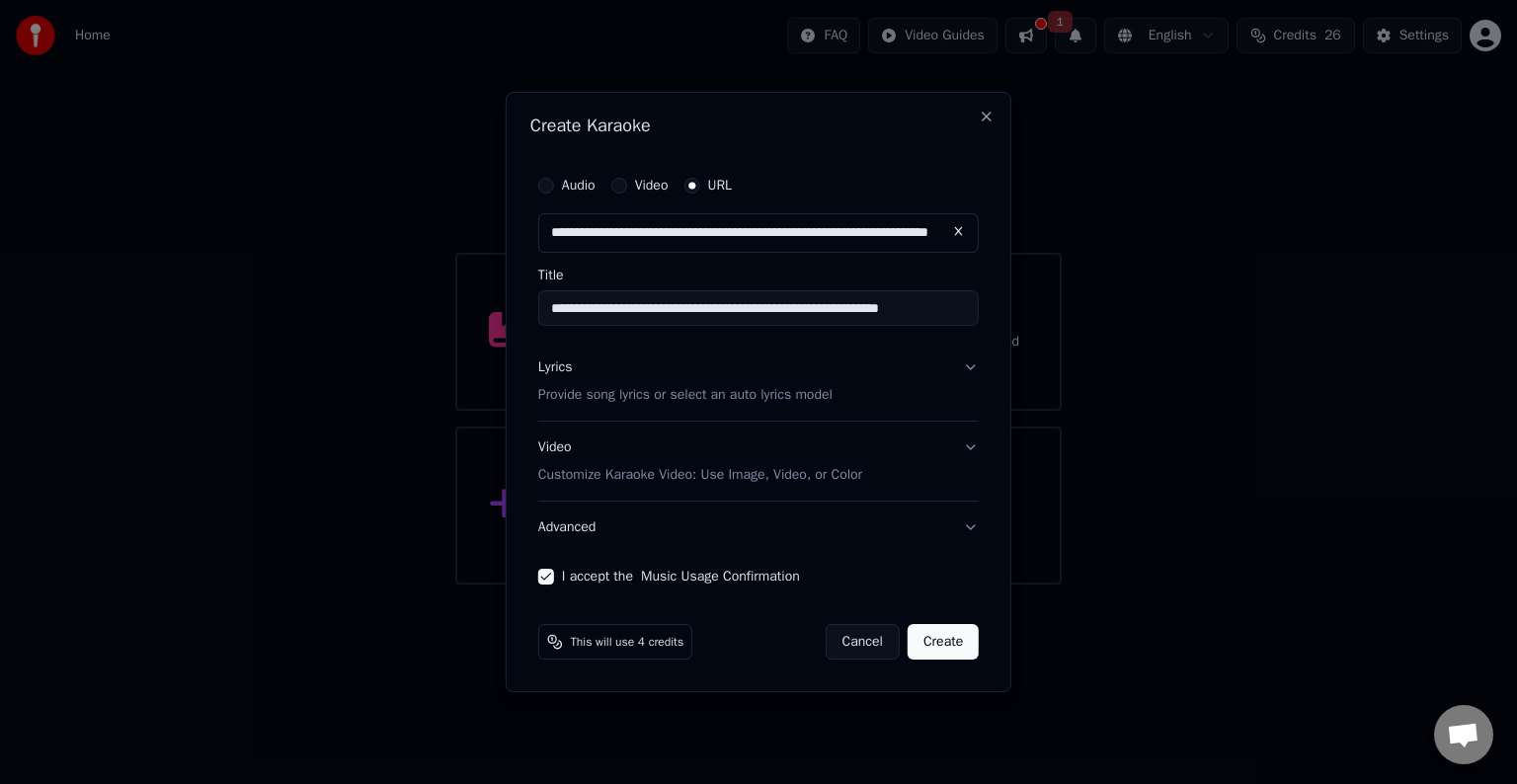 click on "Advanced" at bounding box center [758, 527] 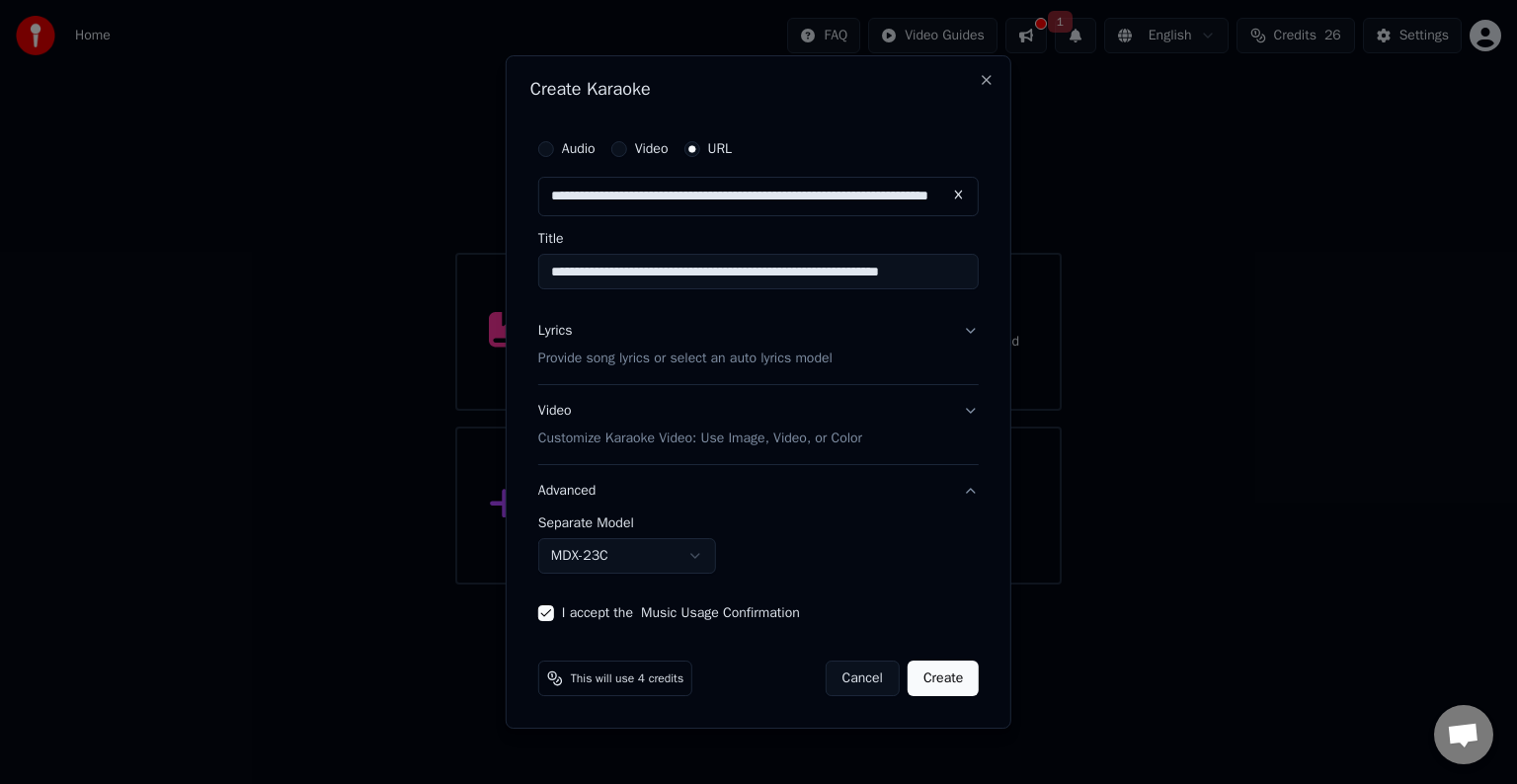 click on "Create" at bounding box center [943, 678] 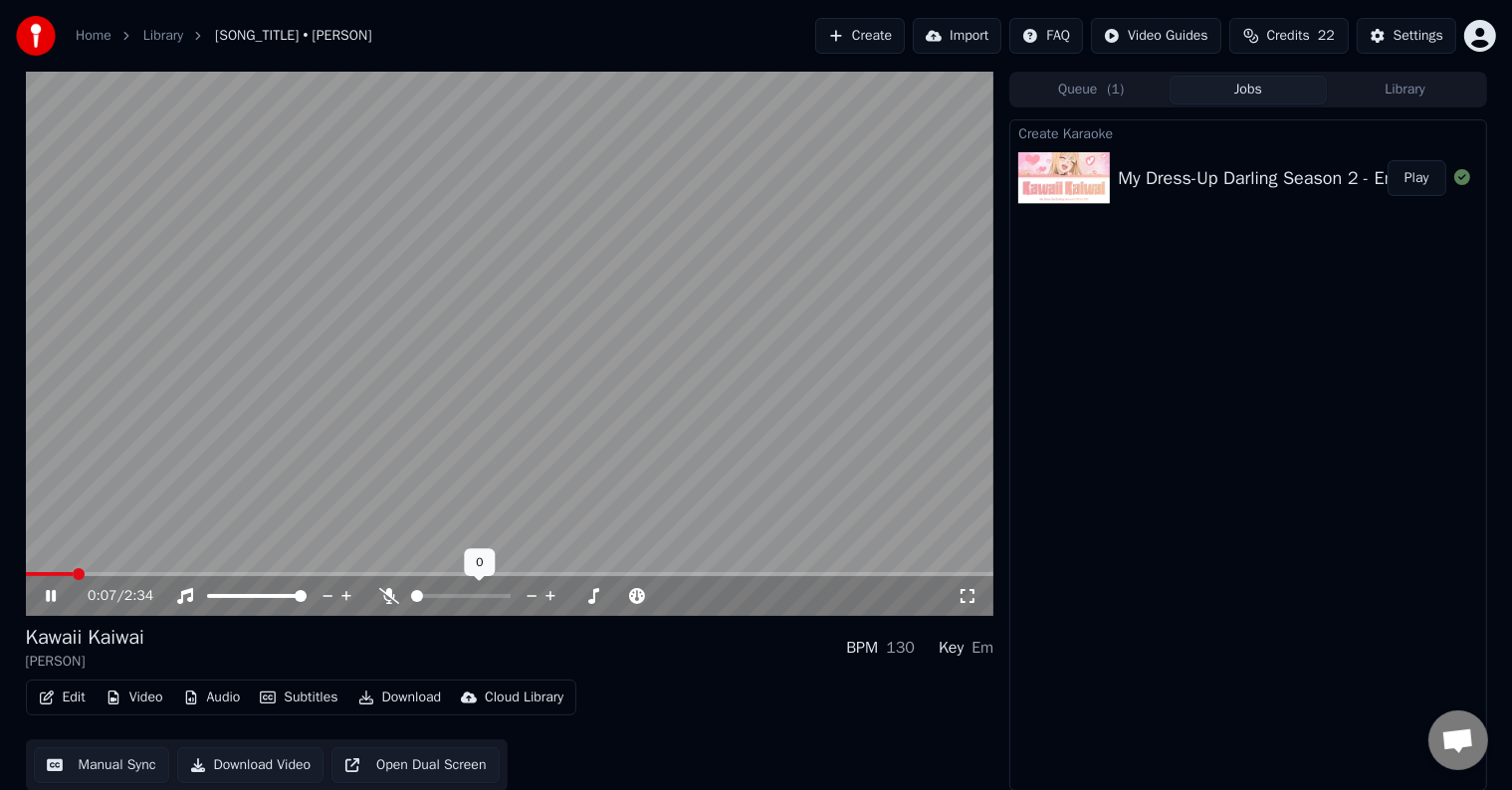 click at bounding box center [479, 596] 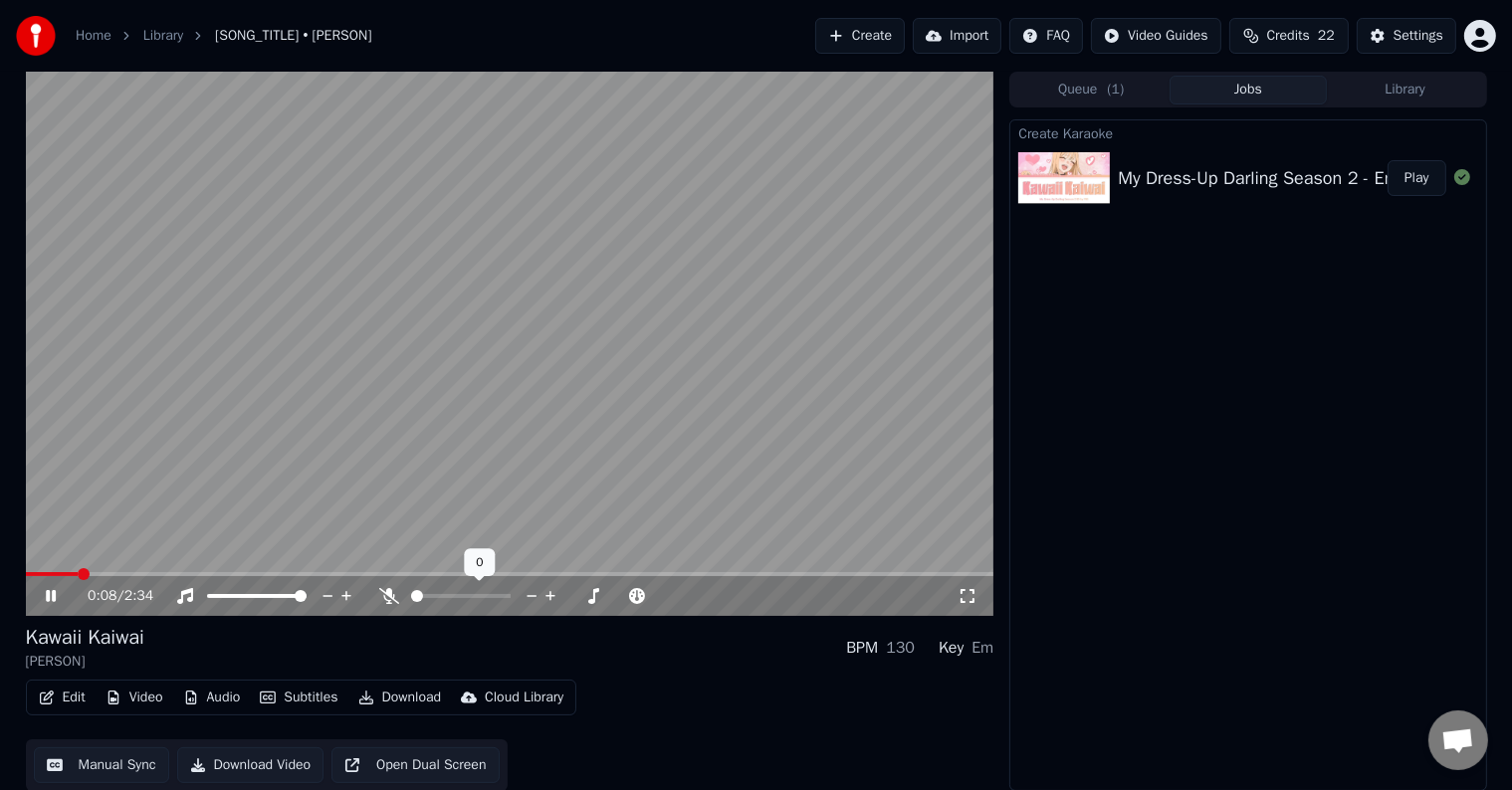 click at bounding box center [479, 596] 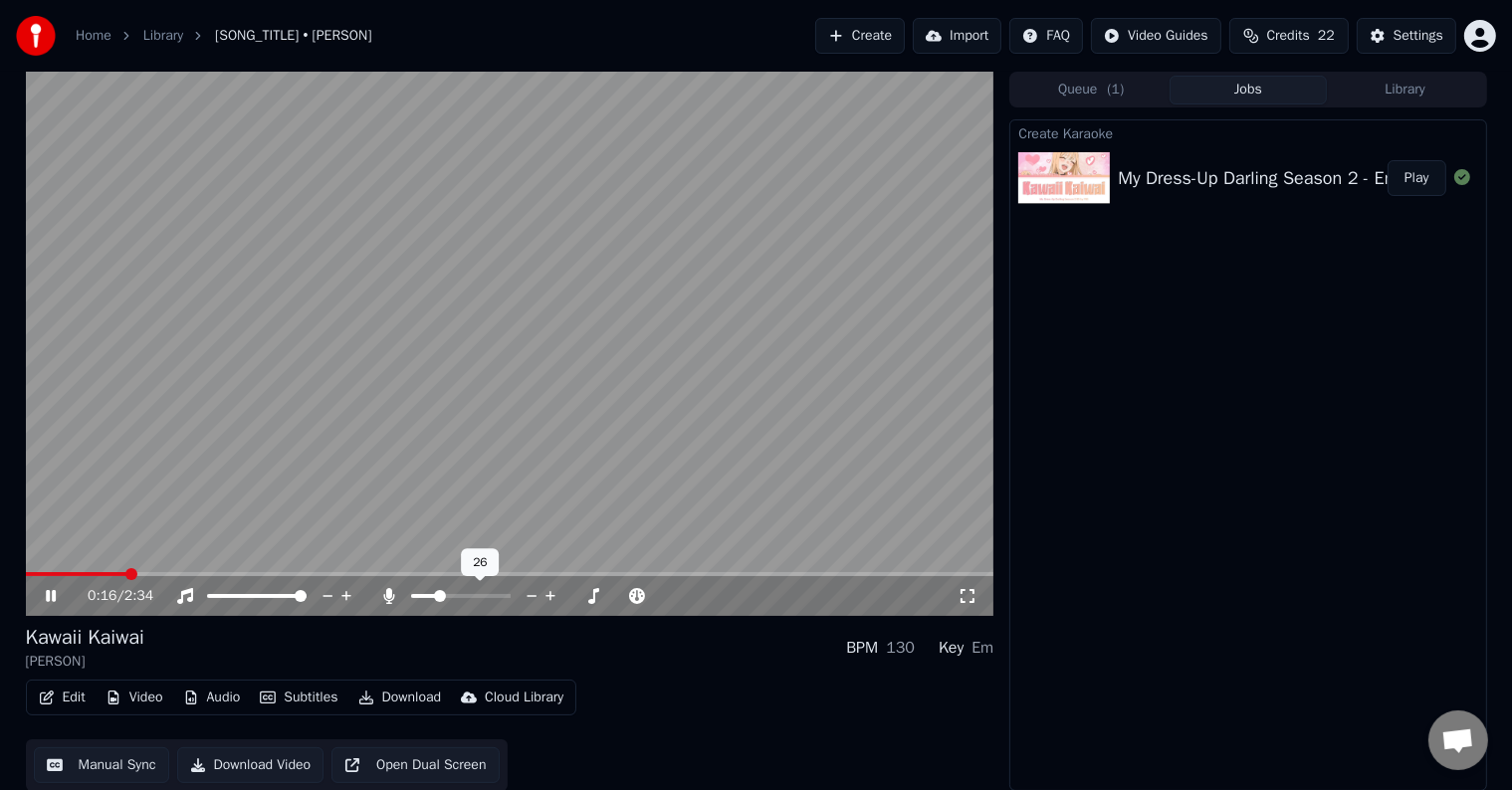 click at bounding box center (440, 596) 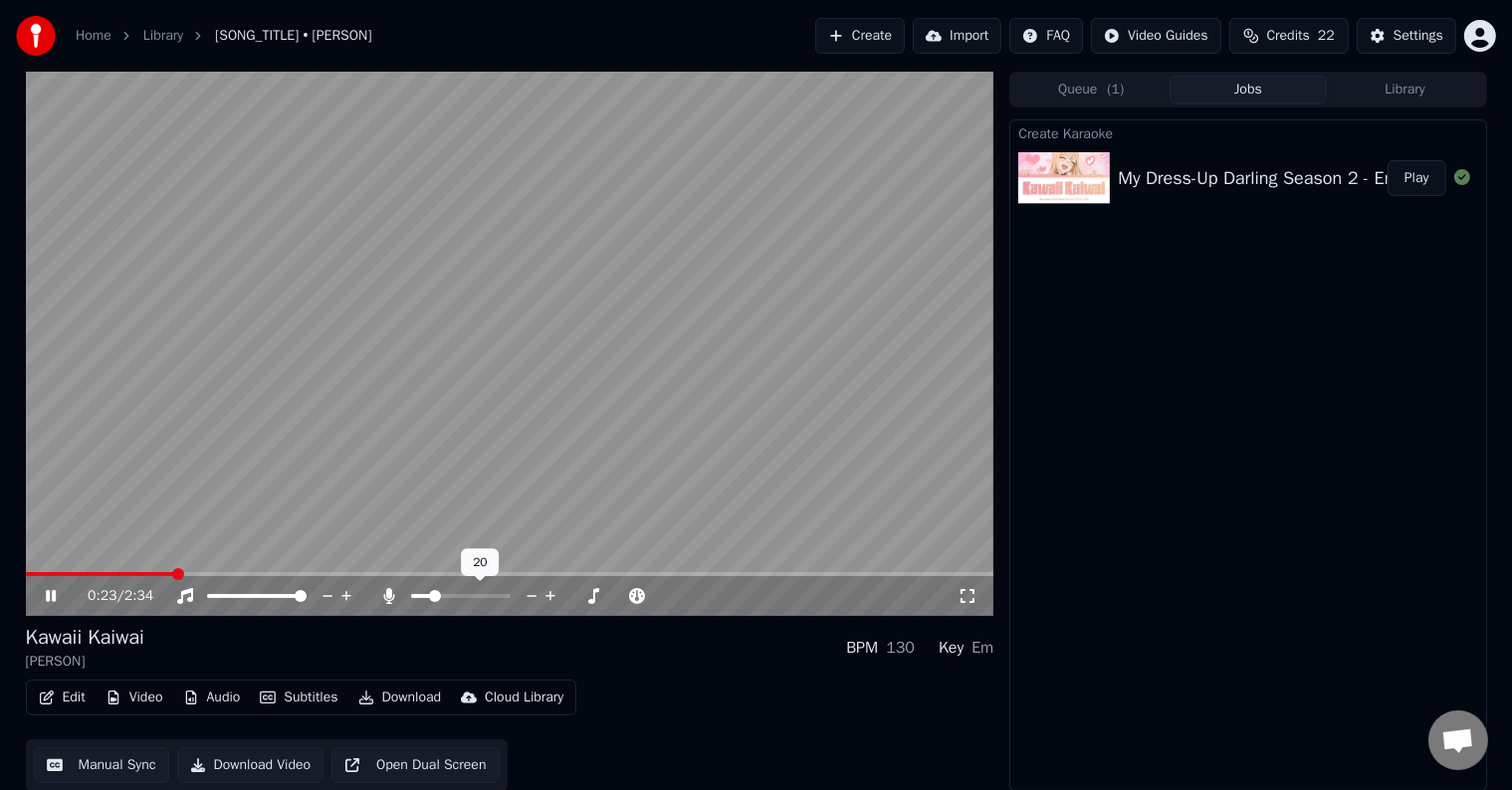 click at bounding box center (435, 596) 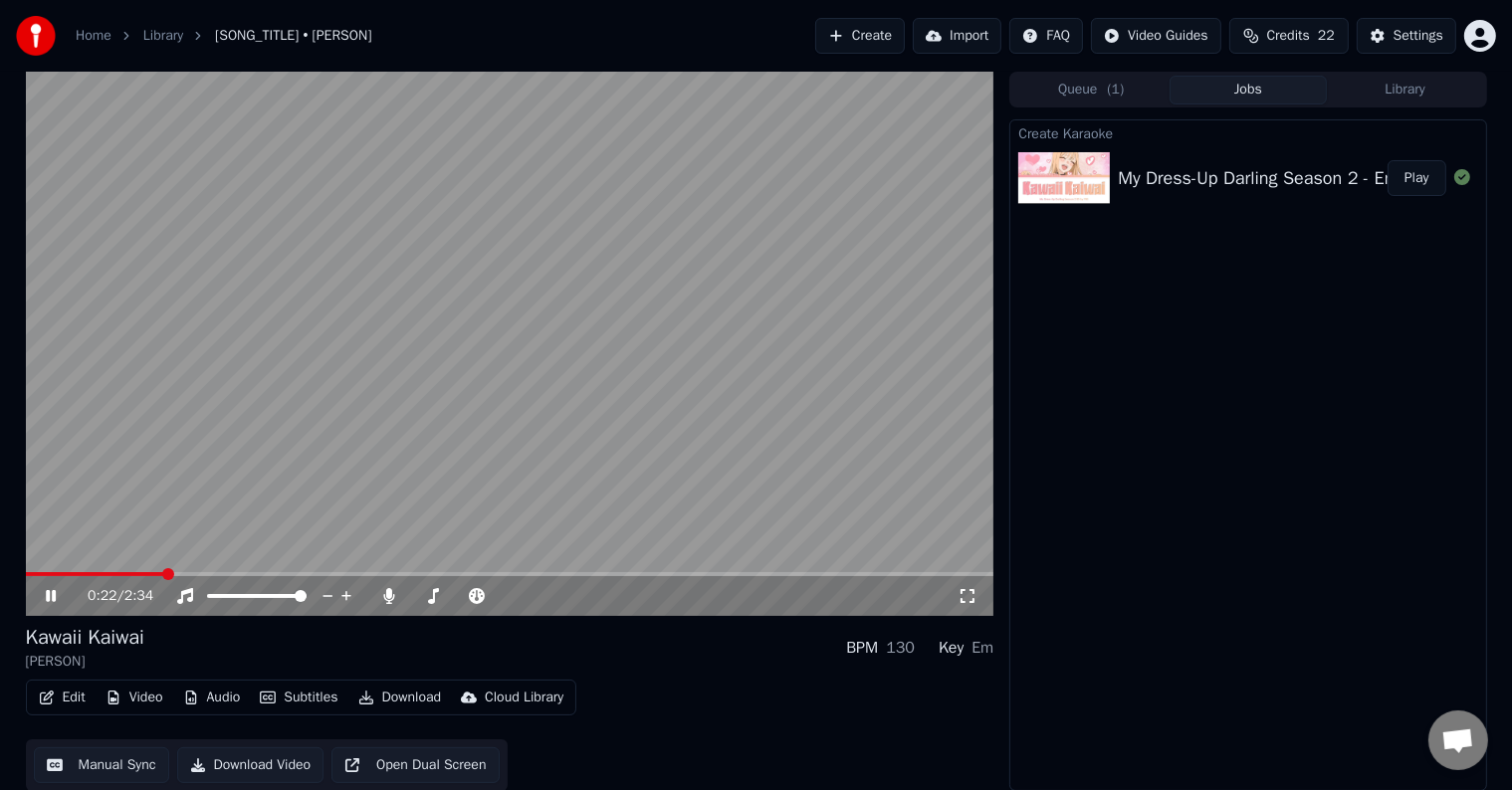 click at bounding box center [95, 574] 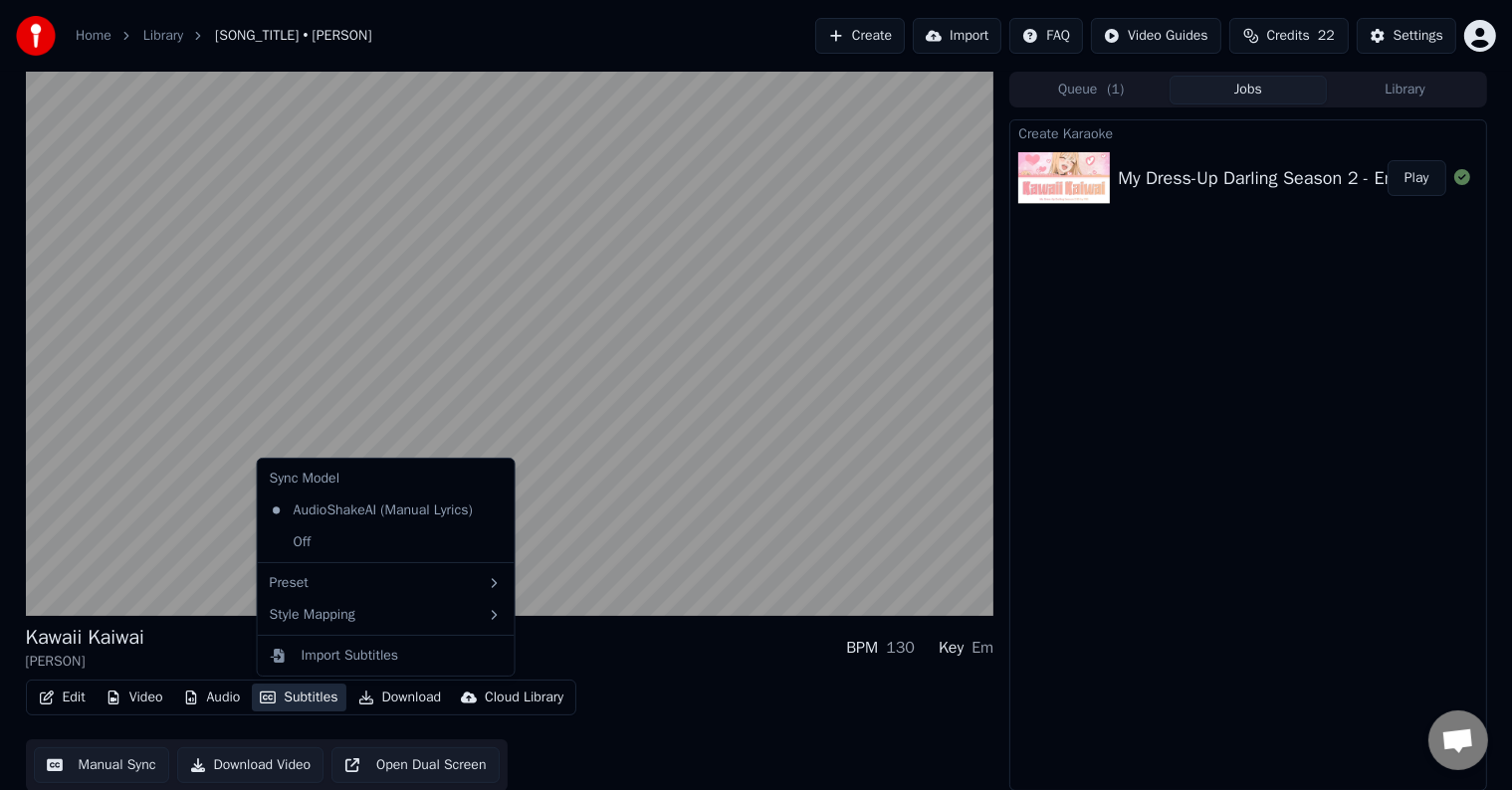 click on "Subtitles" at bounding box center [299, 697] 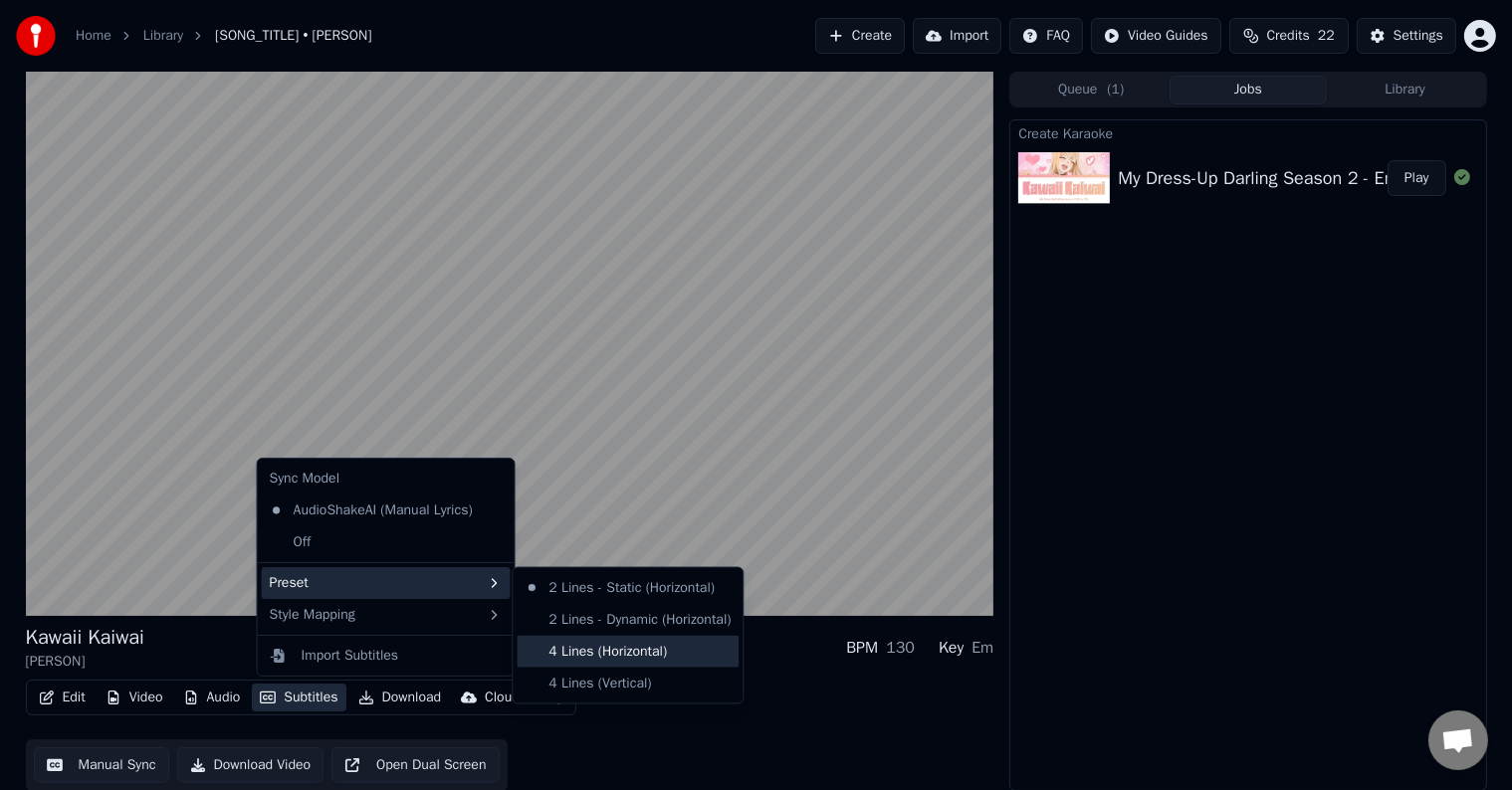 click on "4 Lines (Horizontal)" at bounding box center [627, 652] 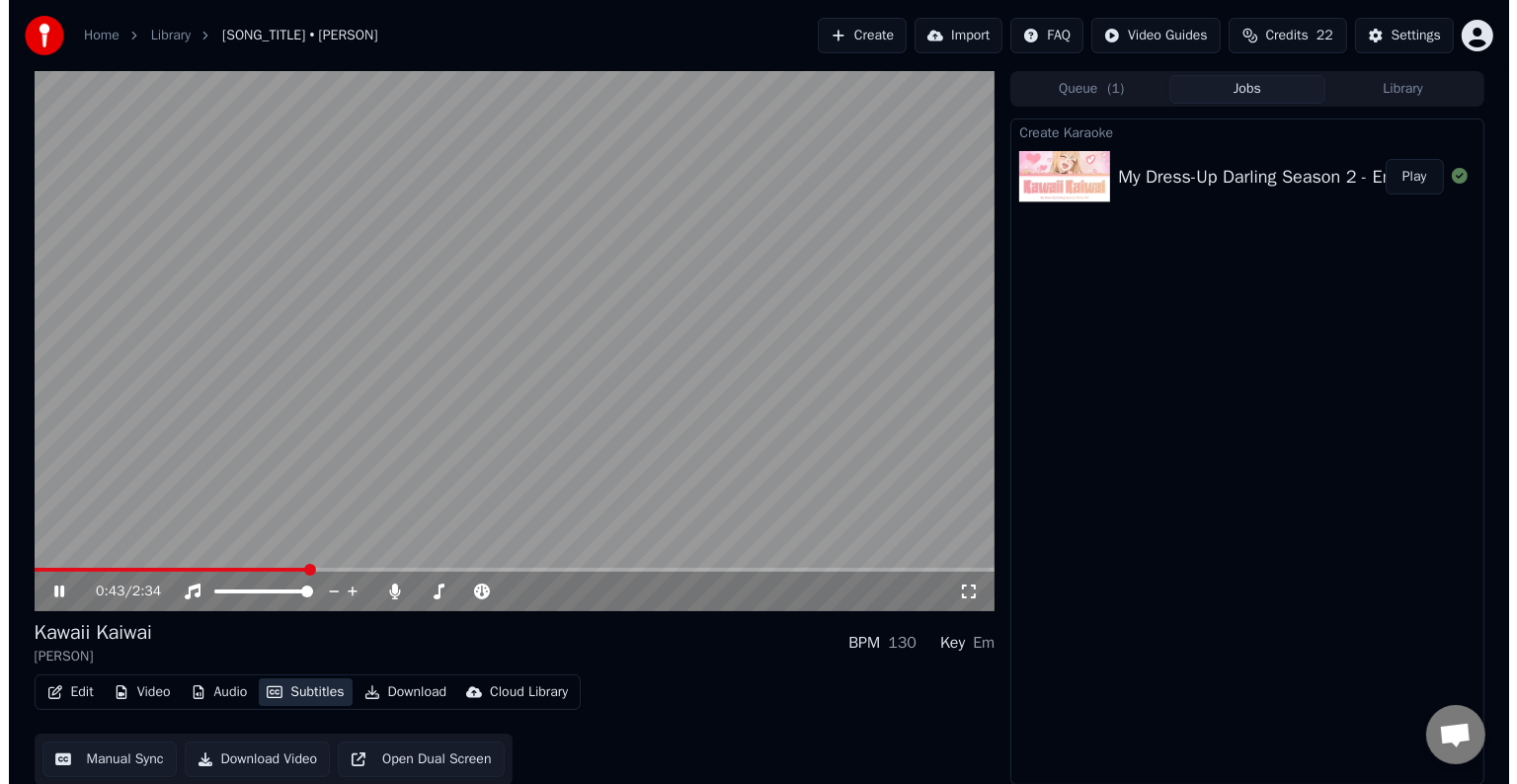 scroll, scrollTop: 1, scrollLeft: 0, axis: vertical 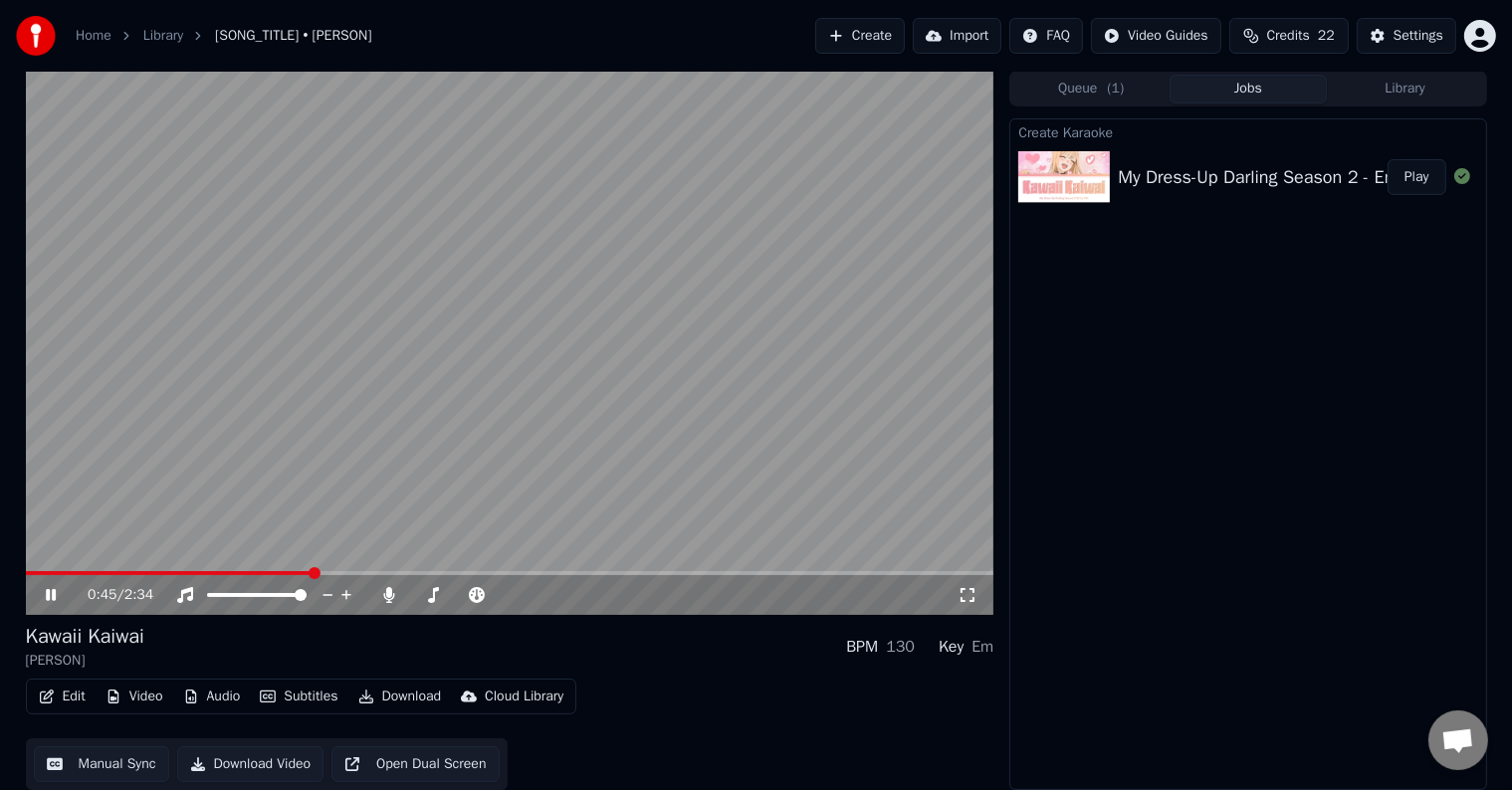 click on "Download" at bounding box center (400, 696) 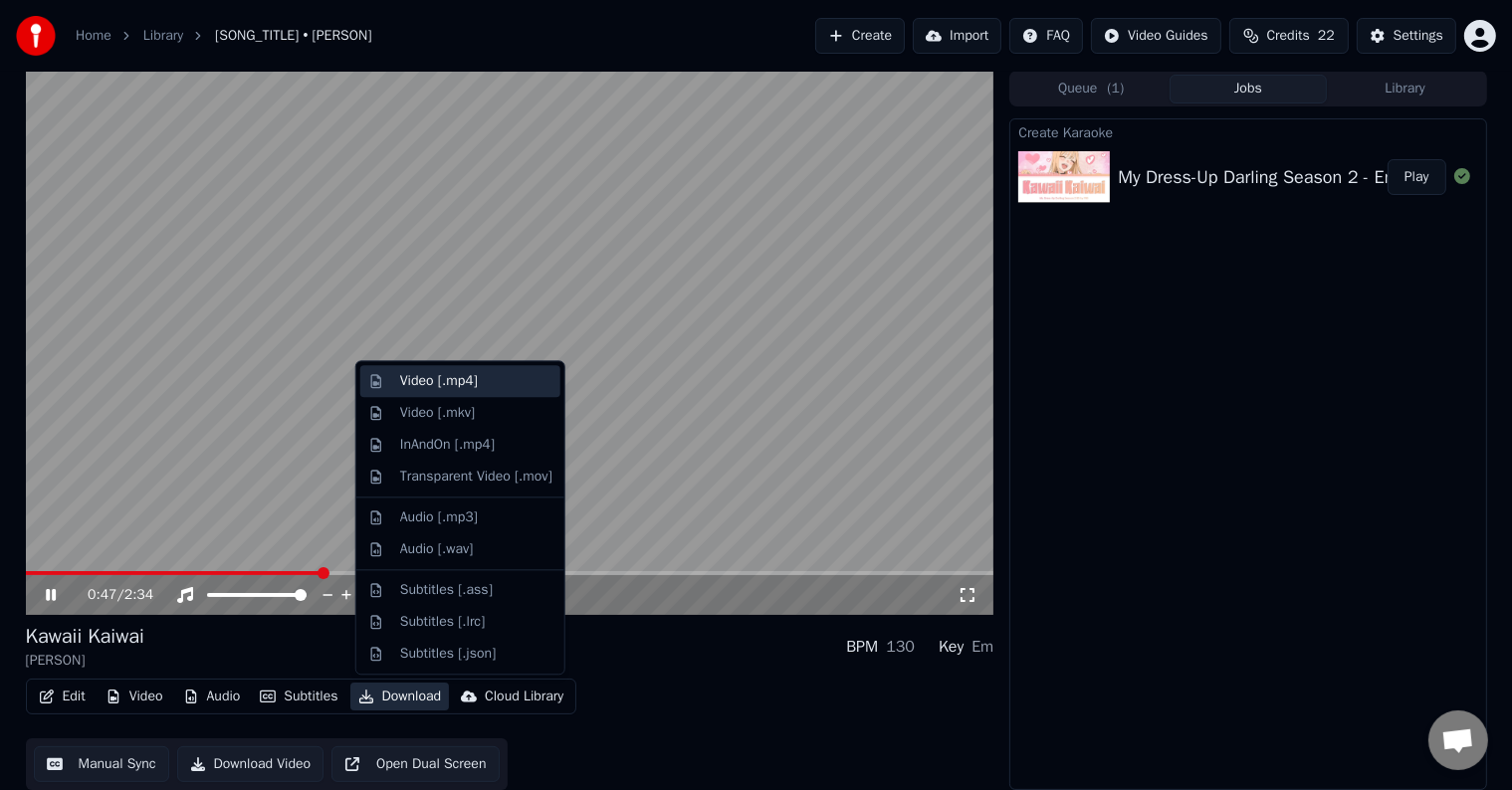 click on "Video [.mp4]" at bounding box center [476, 381] 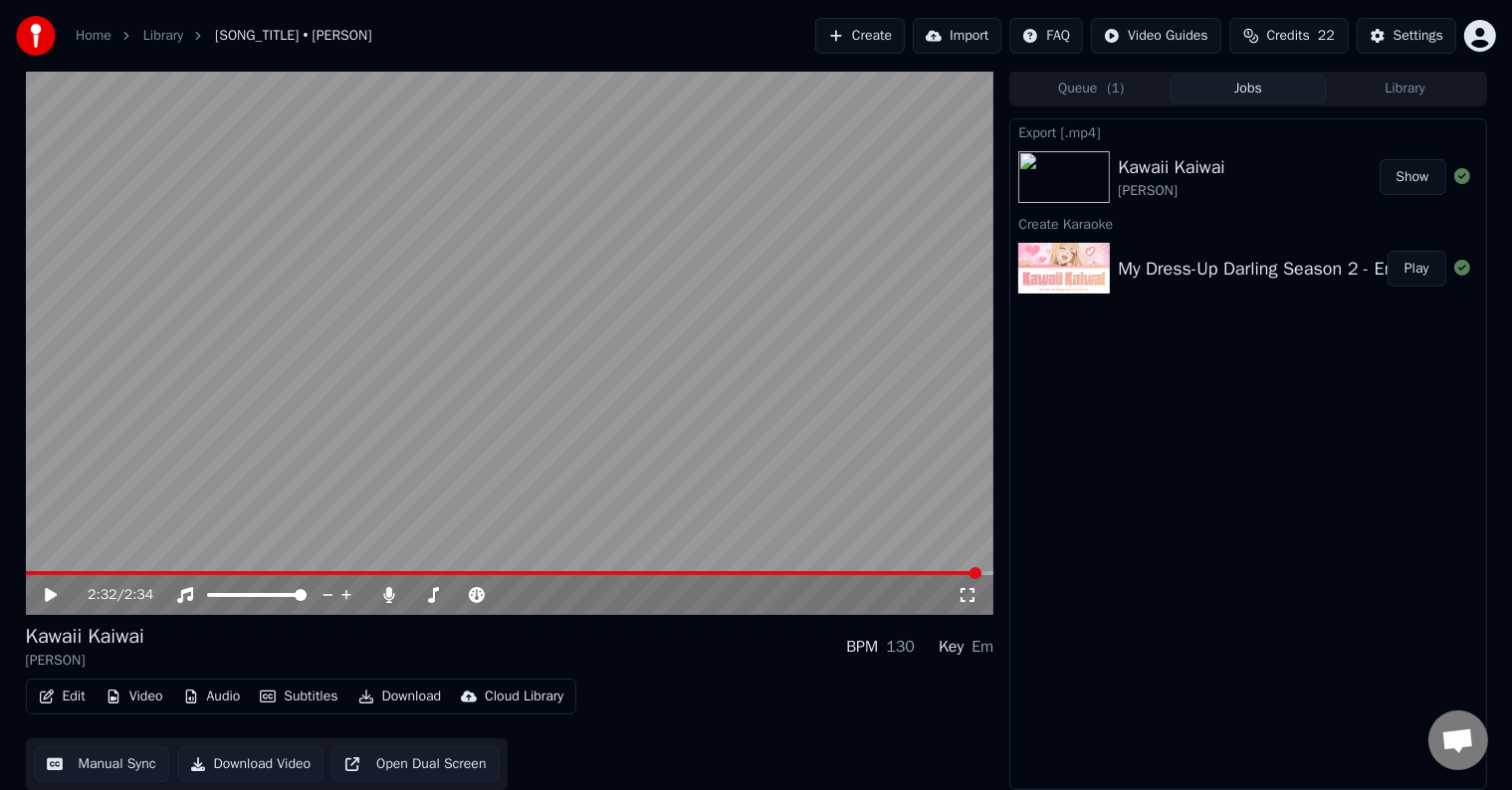 click at bounding box center [510, 342] 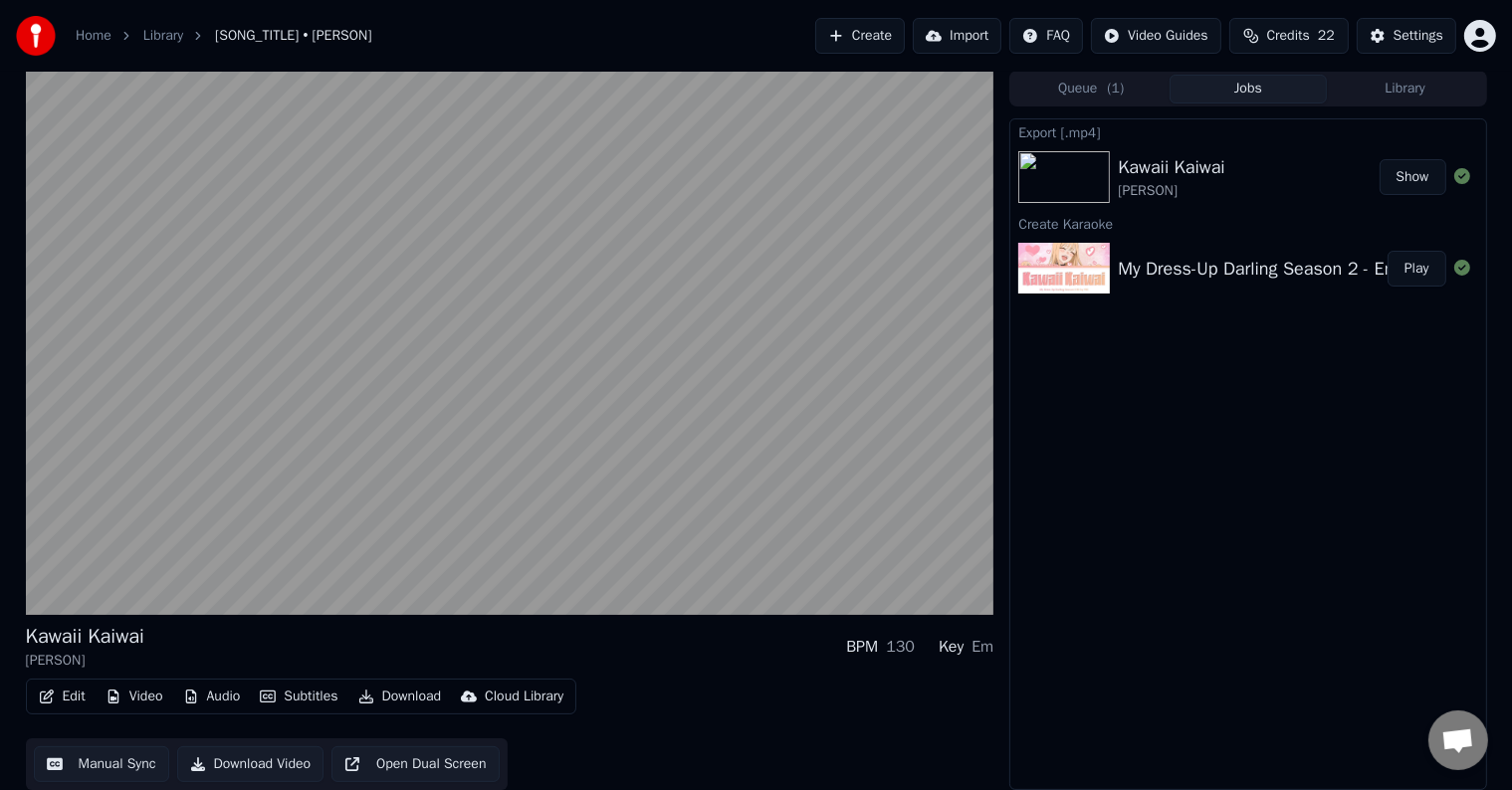 click on "Create" at bounding box center [860, 36] 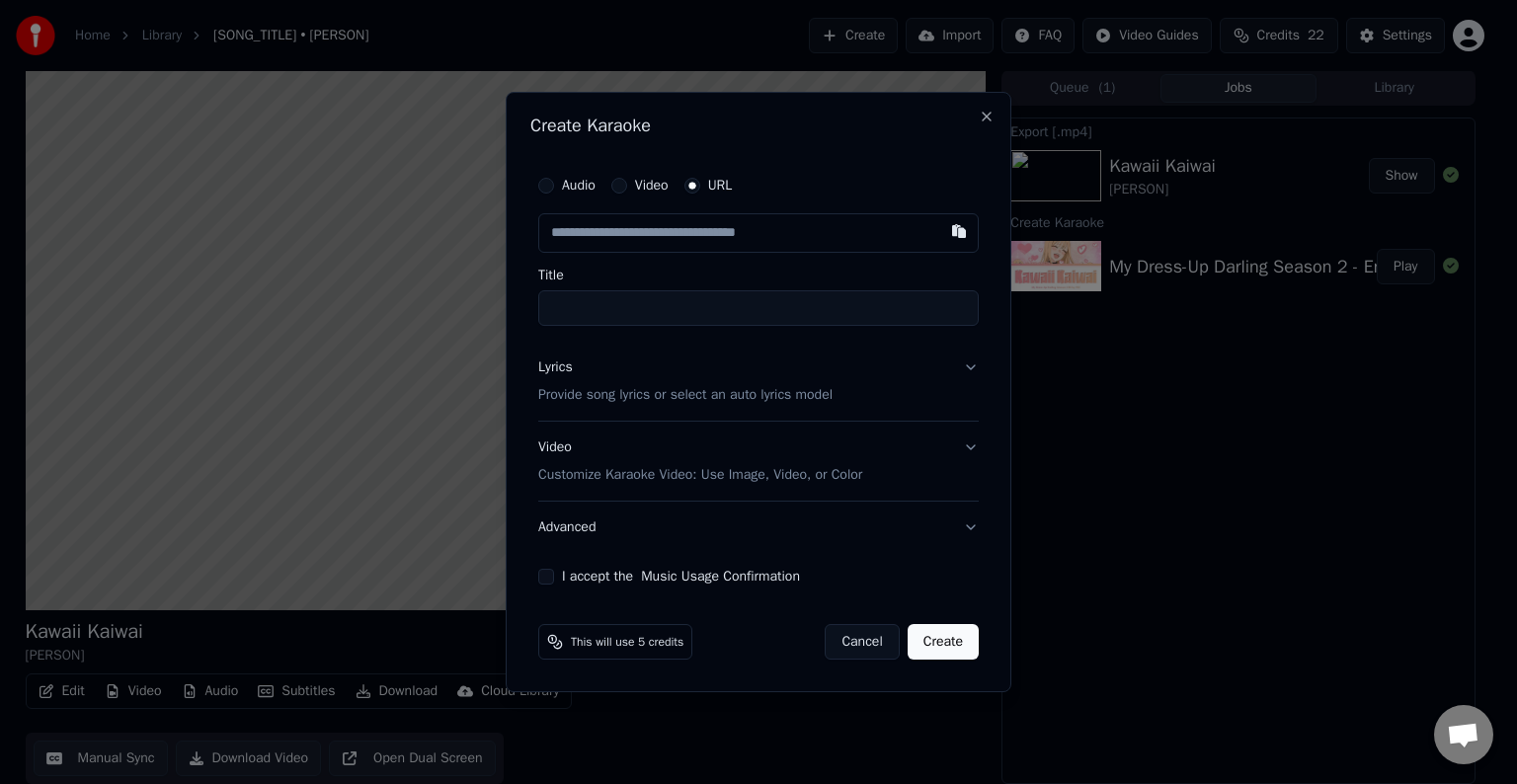 click on "URL" at bounding box center (692, 186) 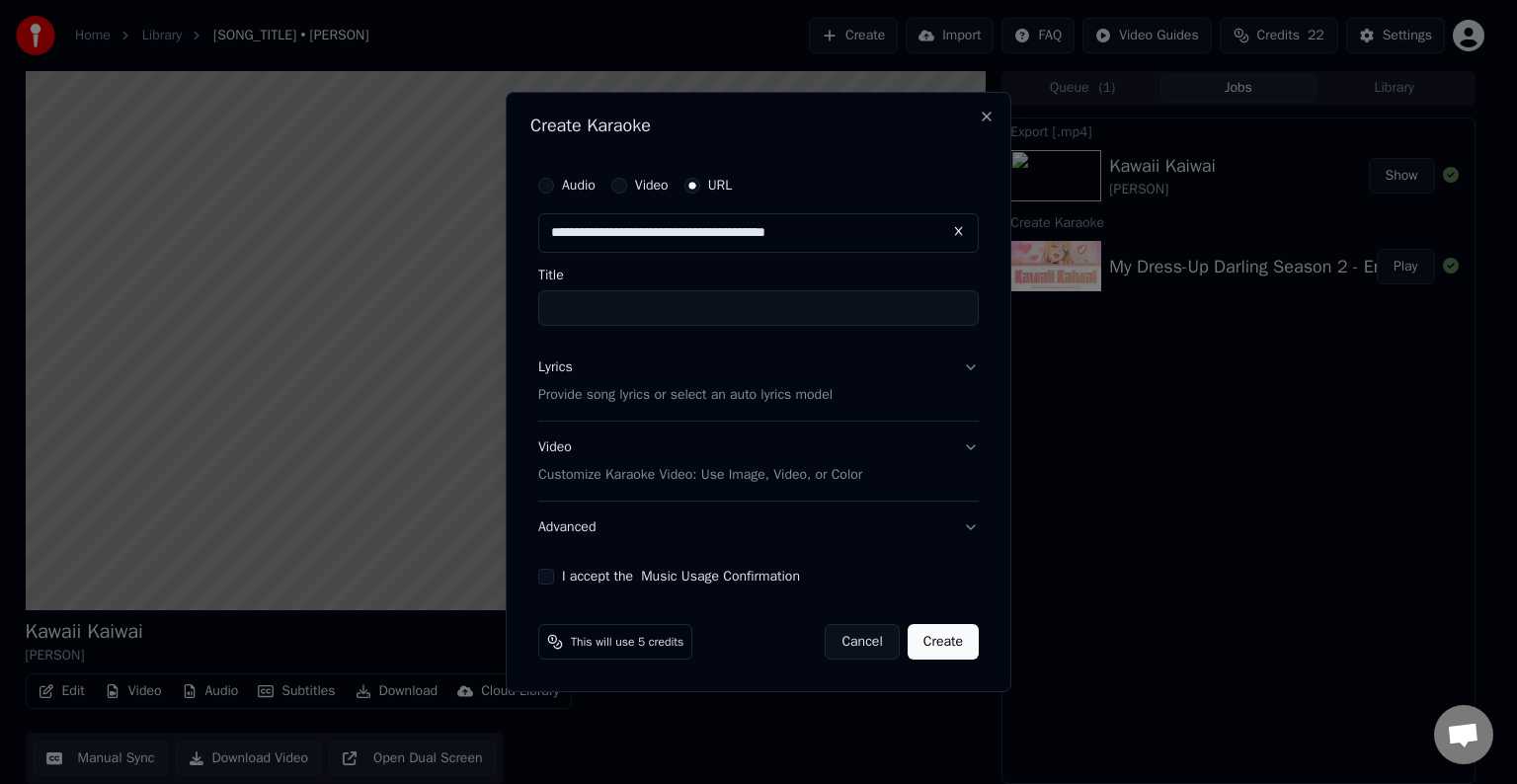 type on "**********" 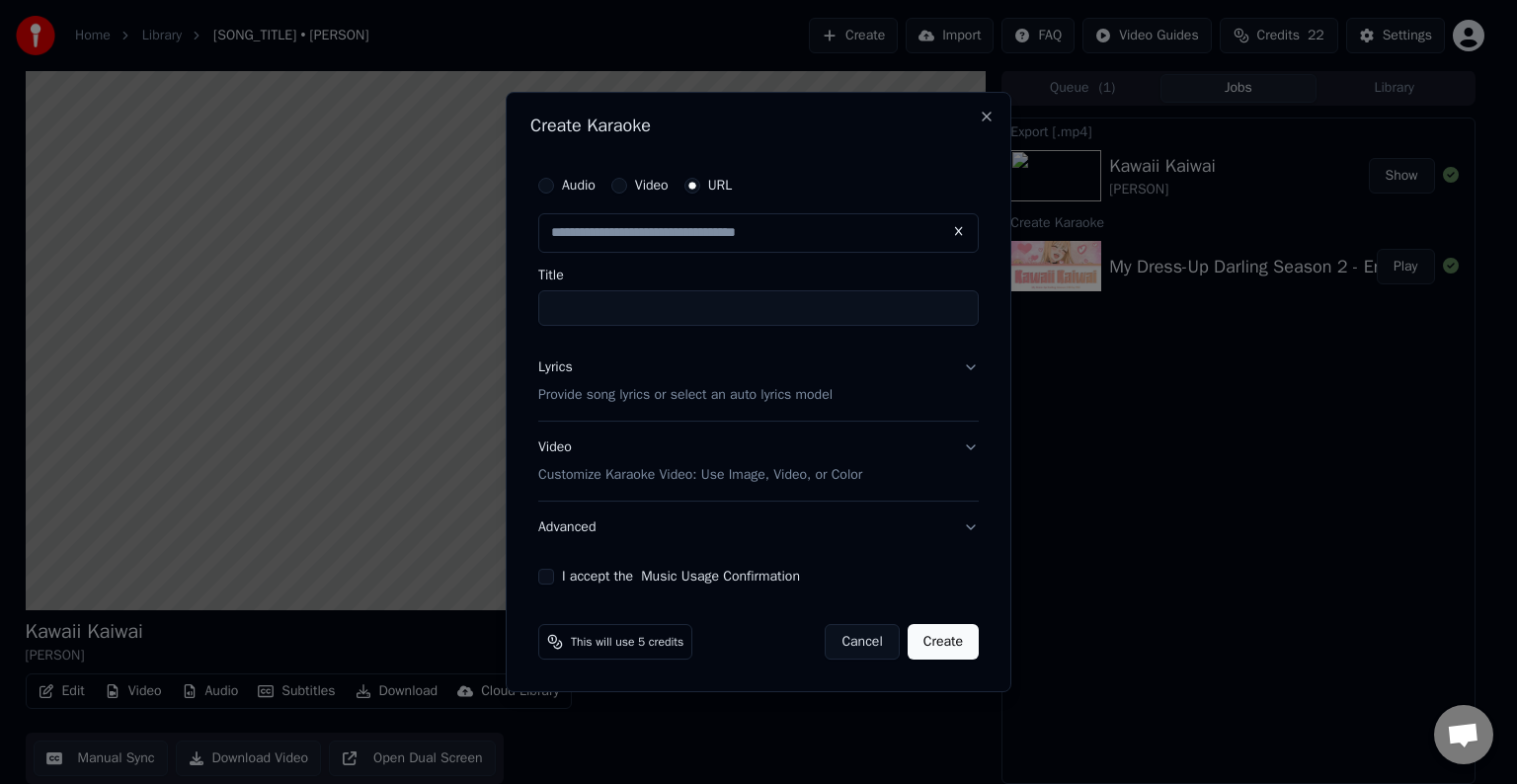click on "Title" at bounding box center (758, 308) 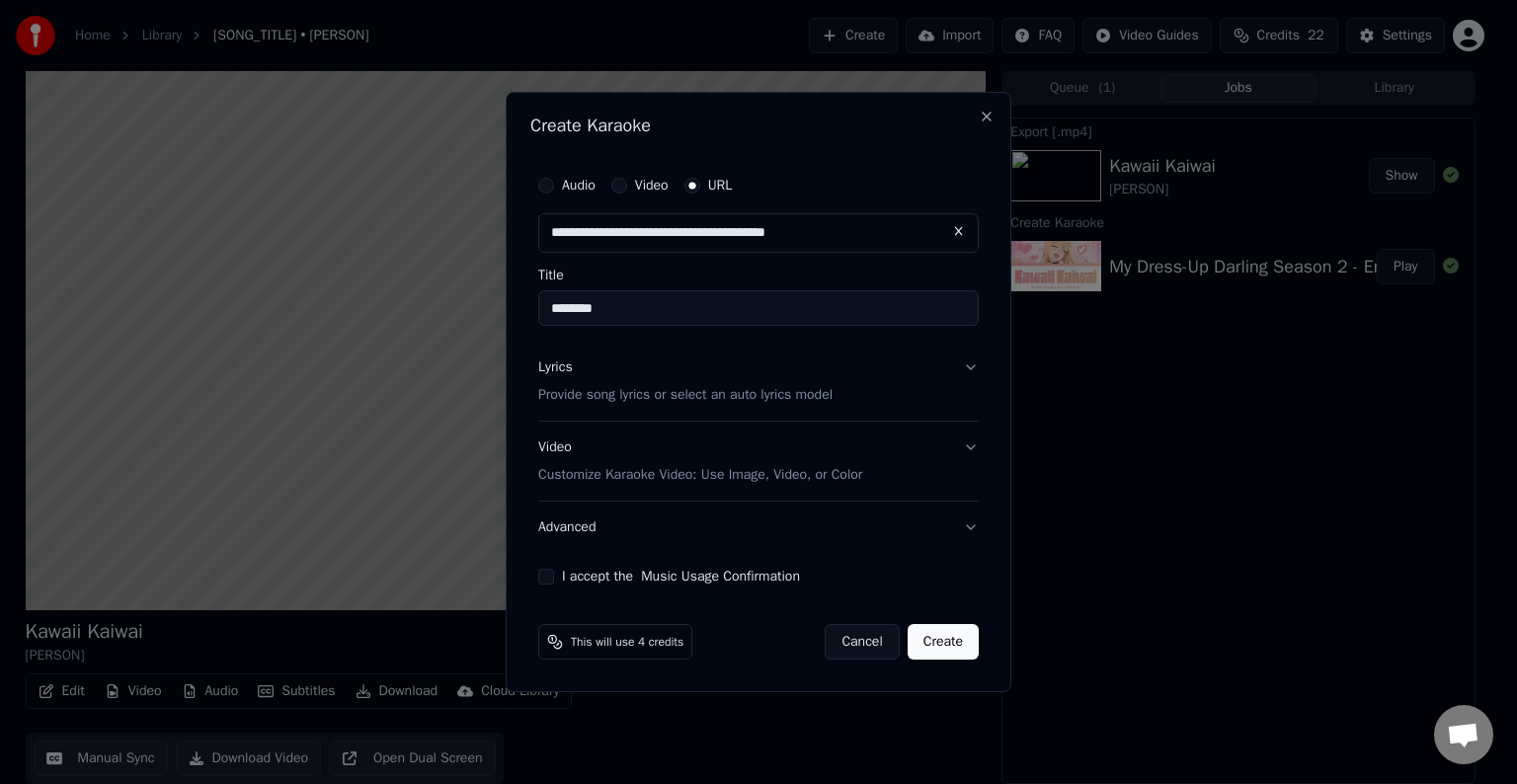 type on "*********" 